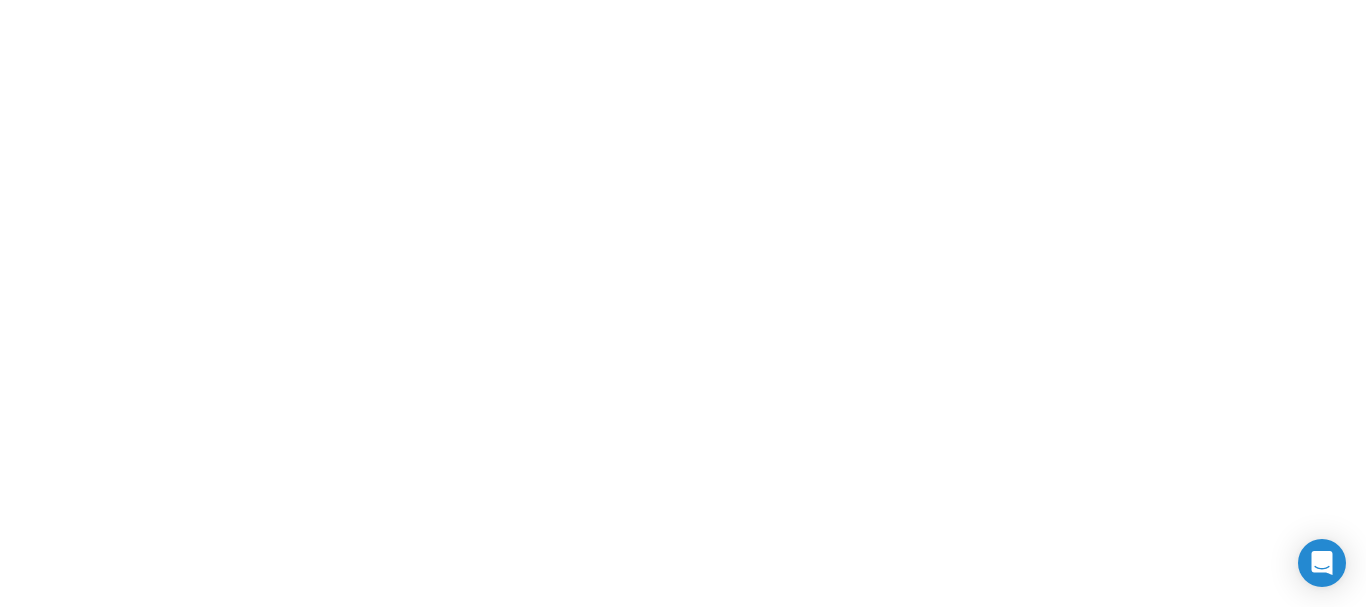 scroll, scrollTop: 0, scrollLeft: 0, axis: both 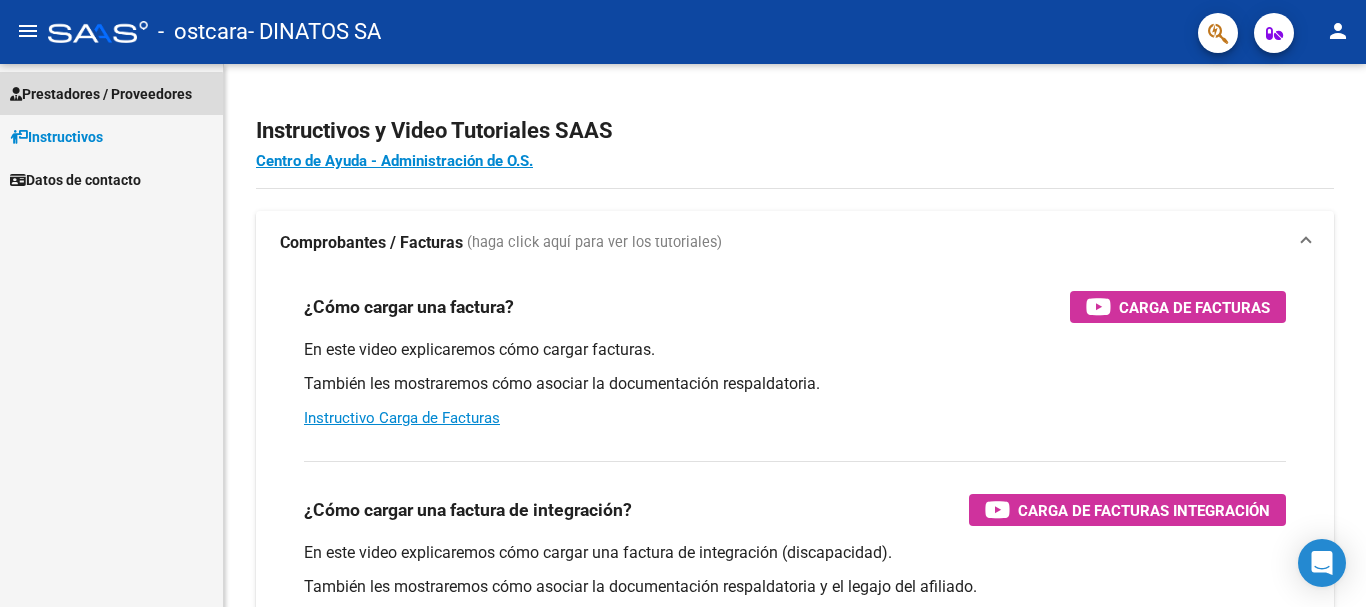 click on "Prestadores / Proveedores" at bounding box center (101, 94) 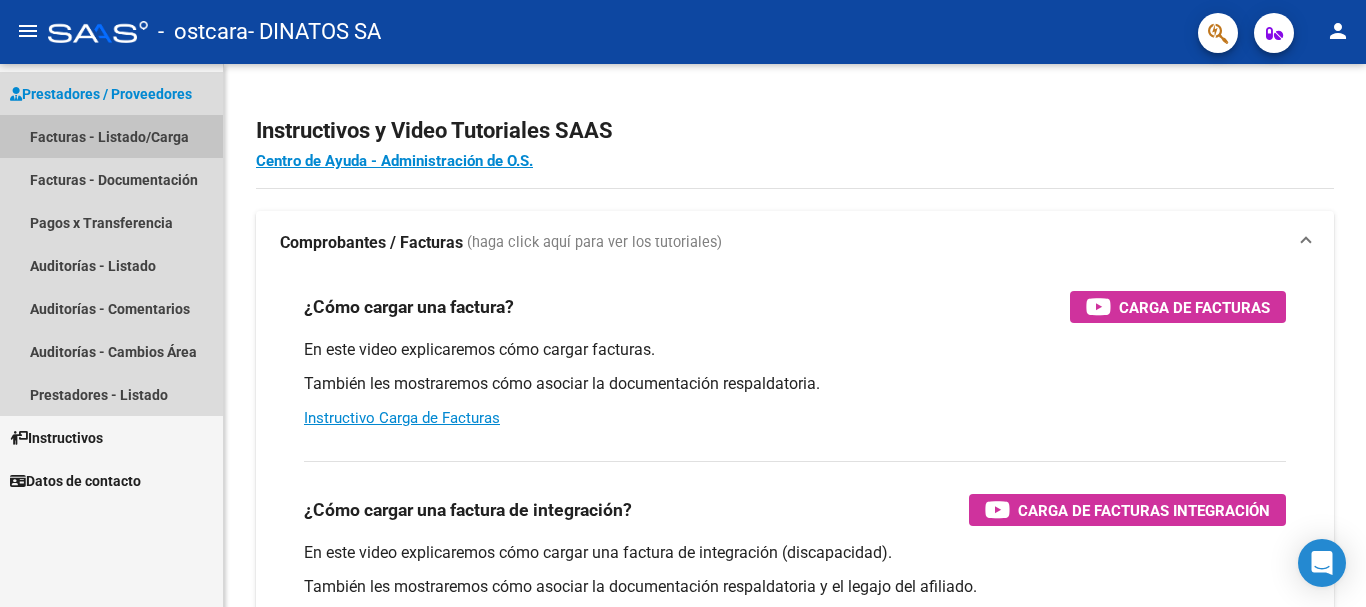 click on "Facturas - Listado/Carga" at bounding box center (111, 136) 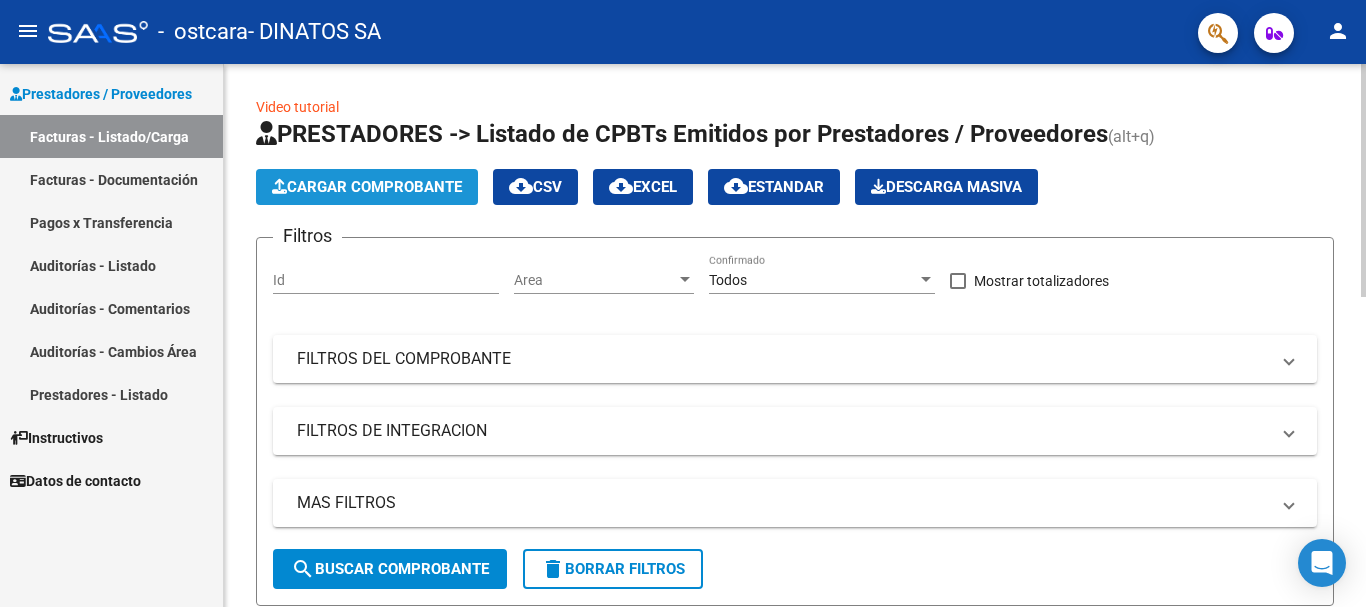 click on "Cargar Comprobante" 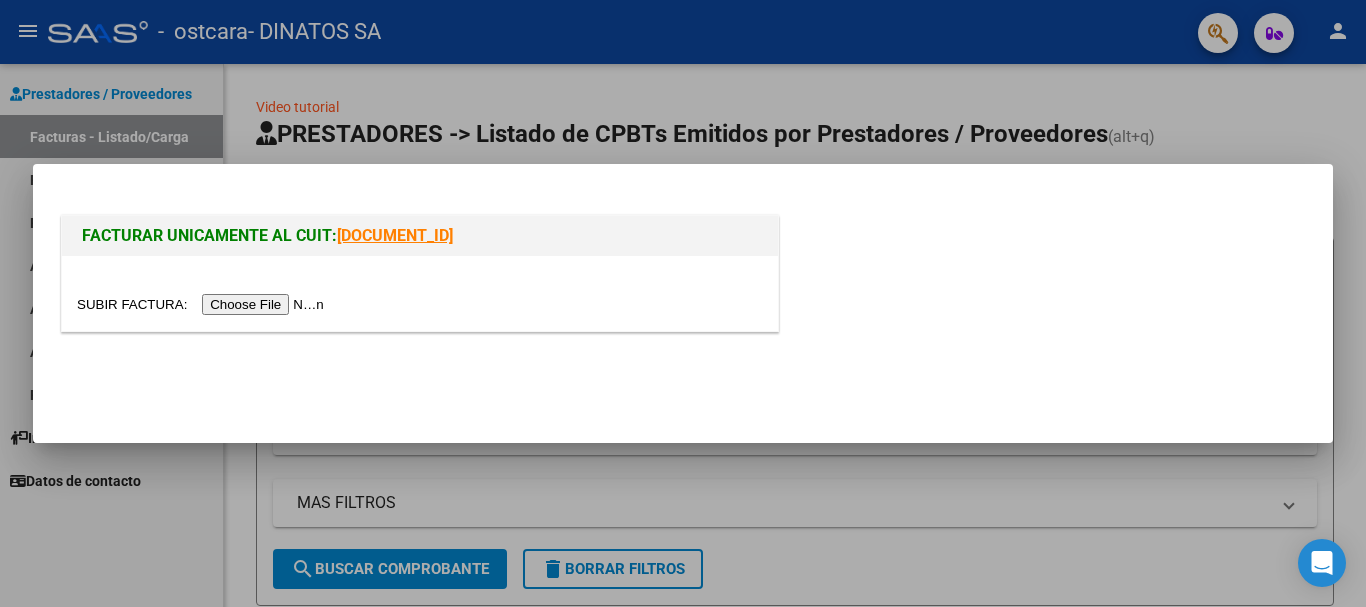 click at bounding box center (203, 304) 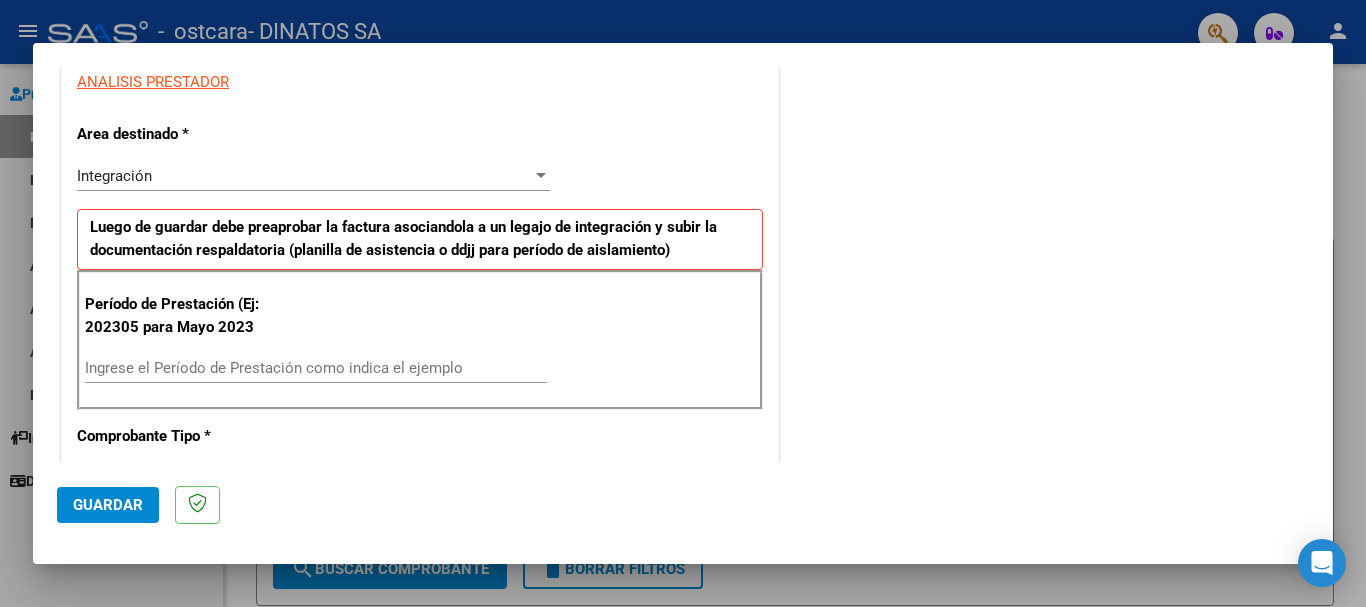 scroll, scrollTop: 400, scrollLeft: 0, axis: vertical 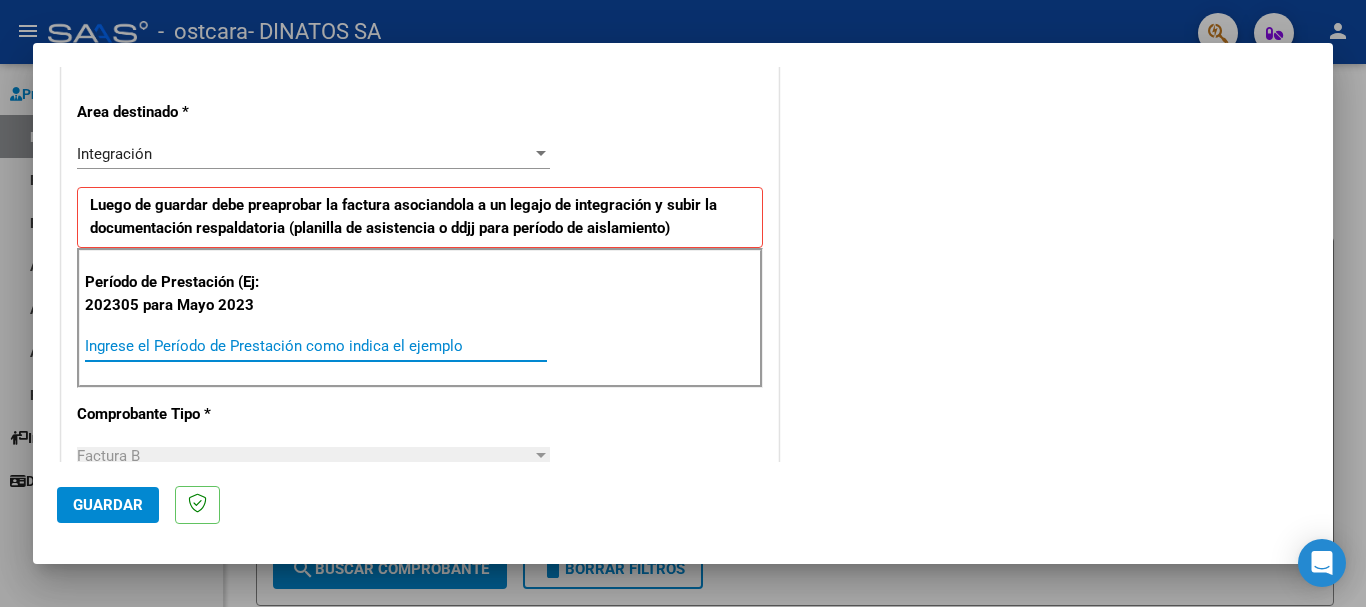 click on "Ingrese el Período de Prestación como indica el ejemplo" at bounding box center (316, 346) 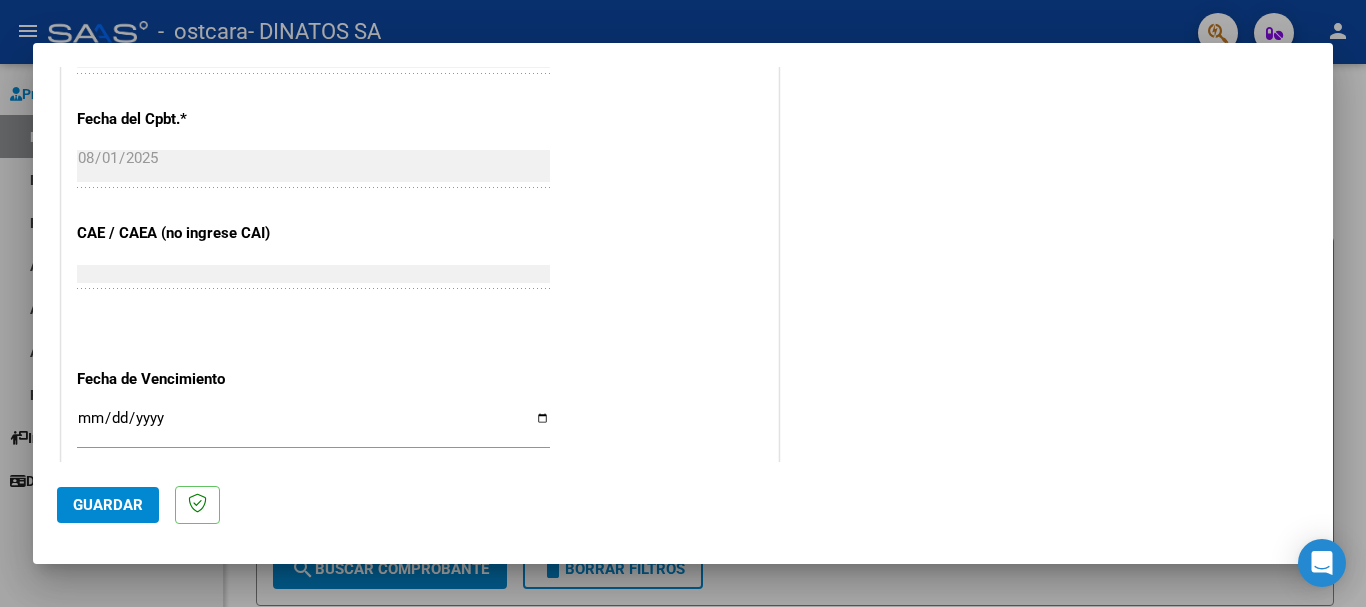 scroll, scrollTop: 1200, scrollLeft: 0, axis: vertical 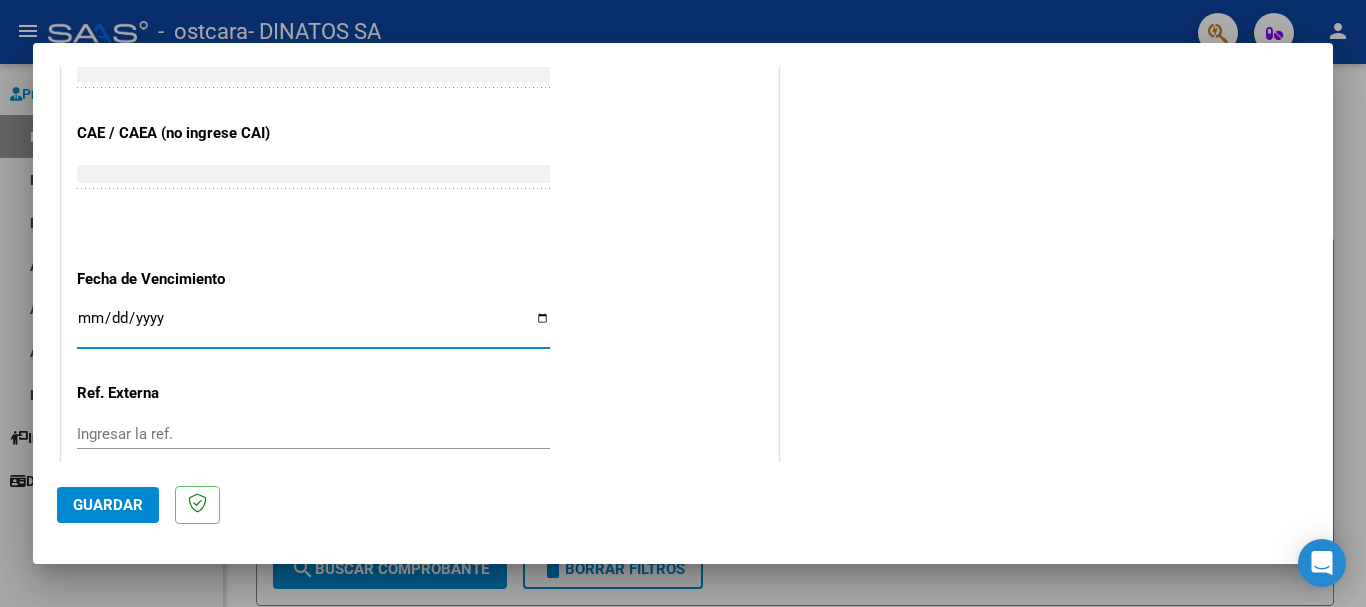 click on "Ingresar la fecha" at bounding box center [313, 326] 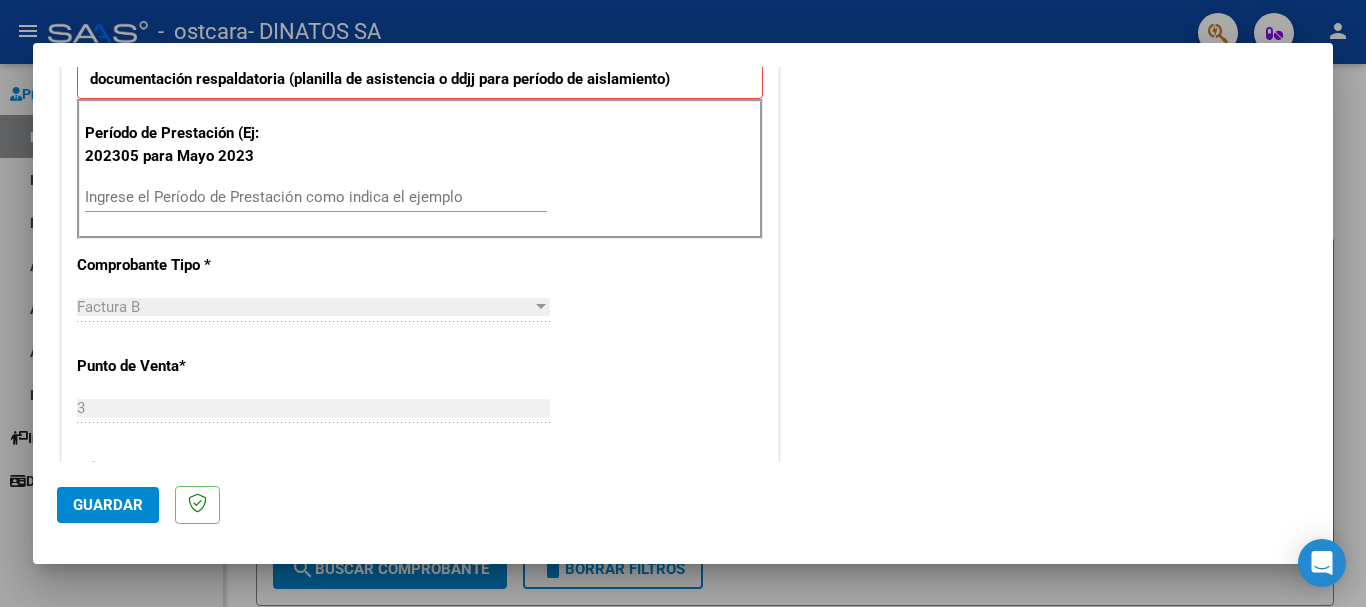 scroll, scrollTop: 500, scrollLeft: 0, axis: vertical 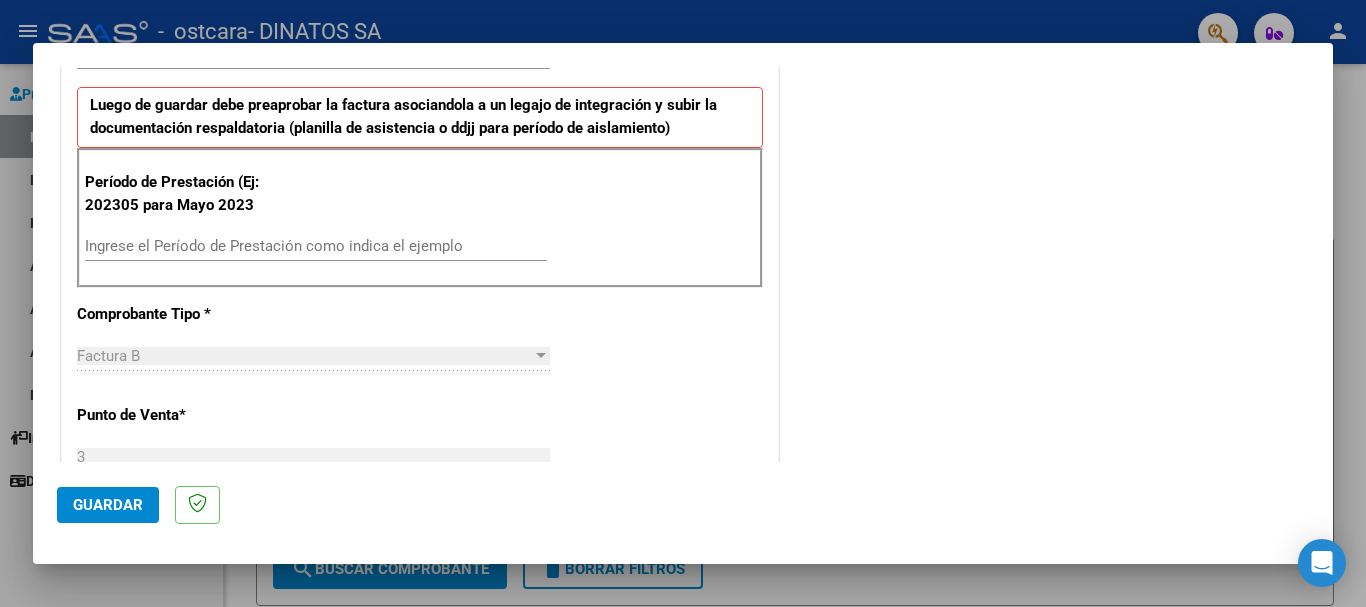 click on "Ingrese el Período de Prestación como indica el ejemplo" at bounding box center (316, 246) 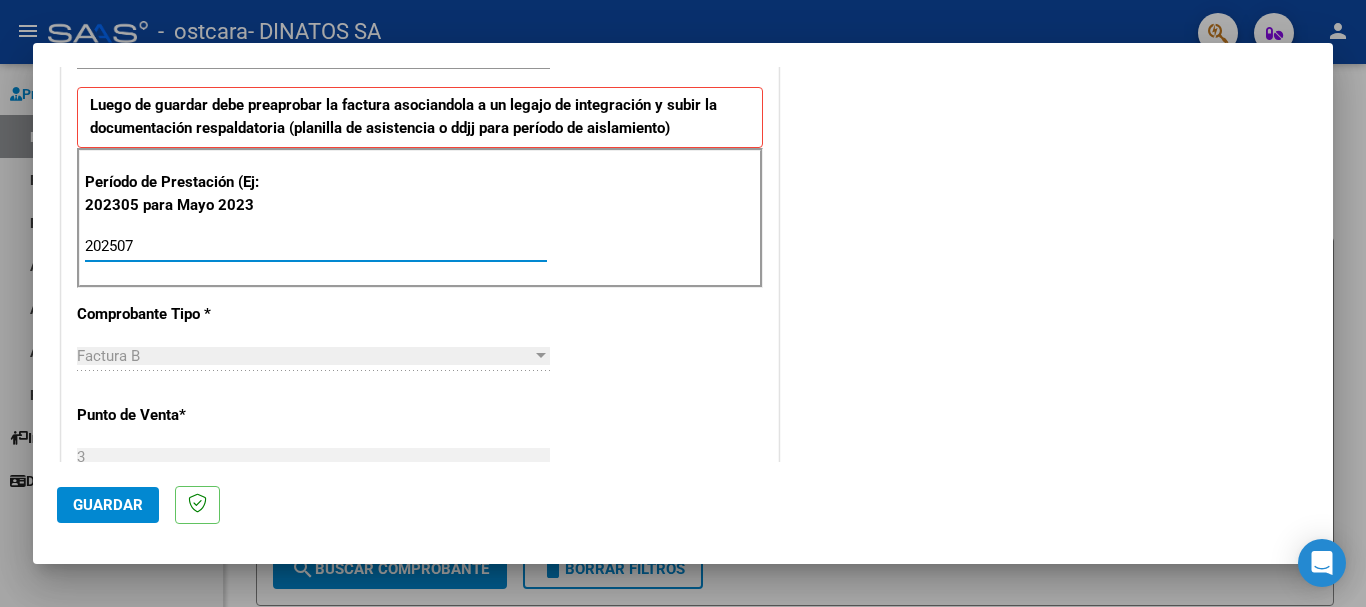 type on "202507" 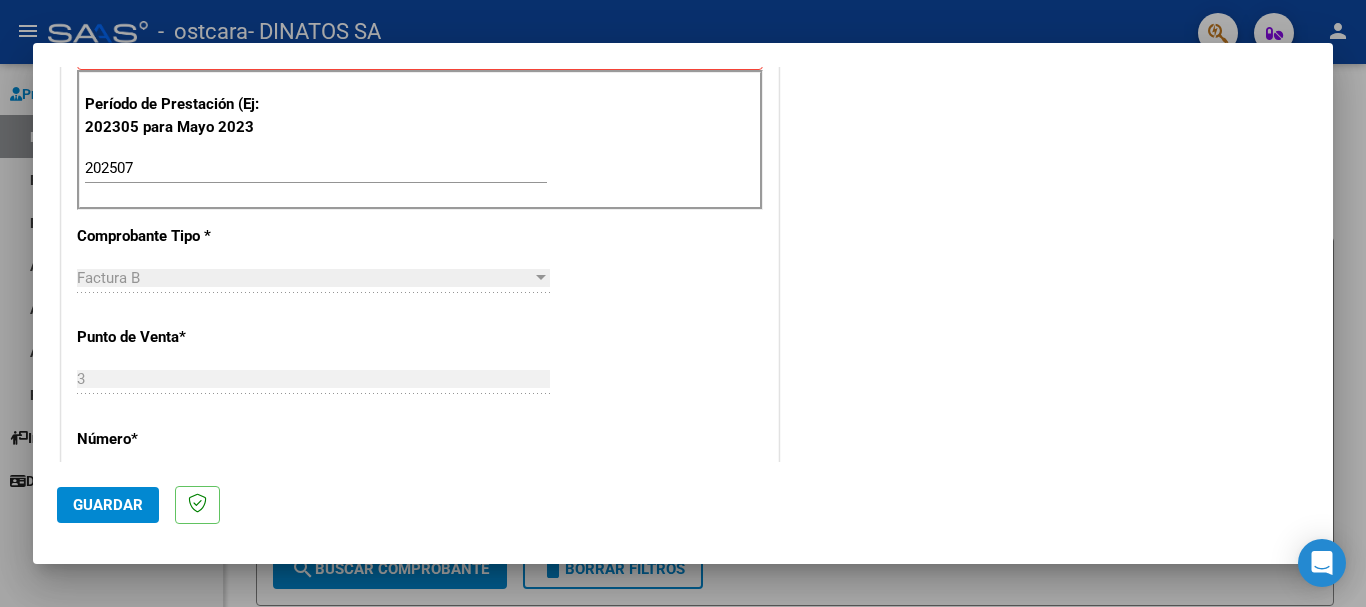 scroll, scrollTop: 627, scrollLeft: 0, axis: vertical 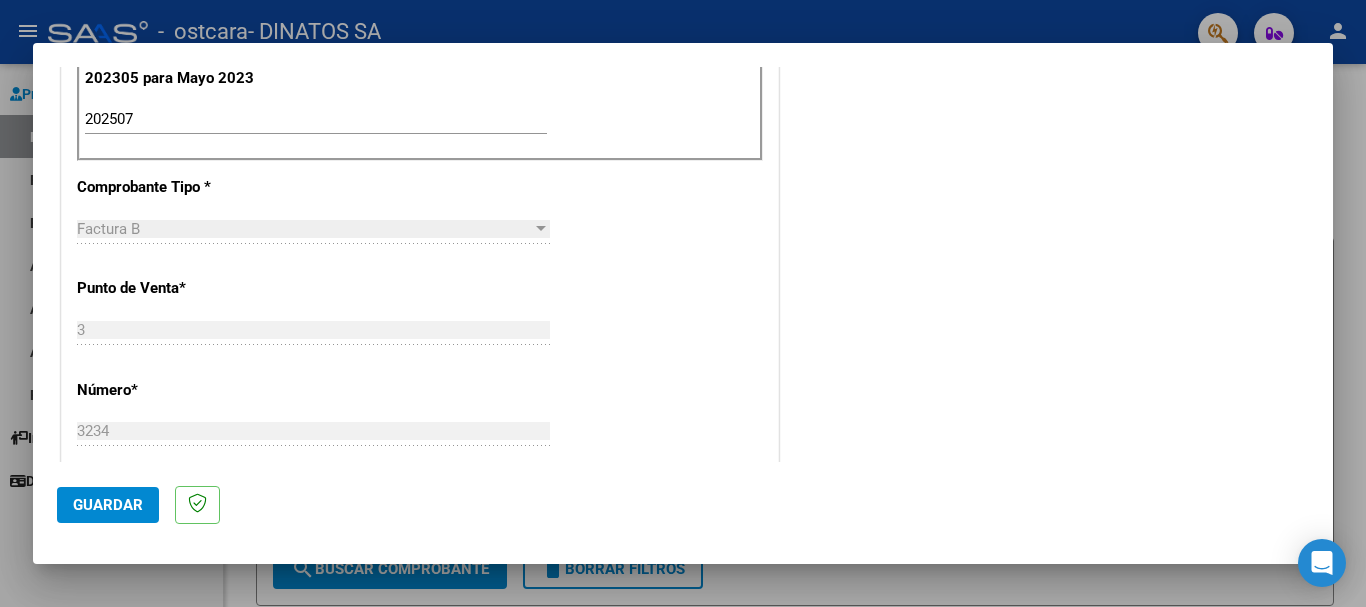 click on "Guardar" 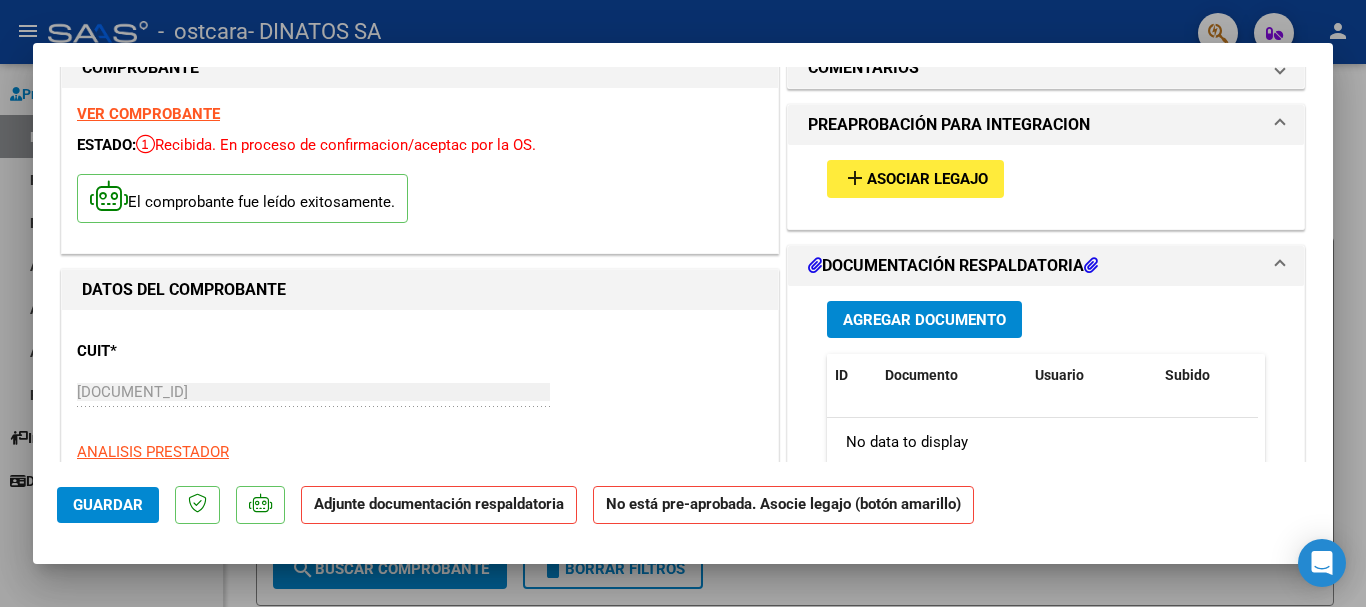 scroll, scrollTop: 0, scrollLeft: 0, axis: both 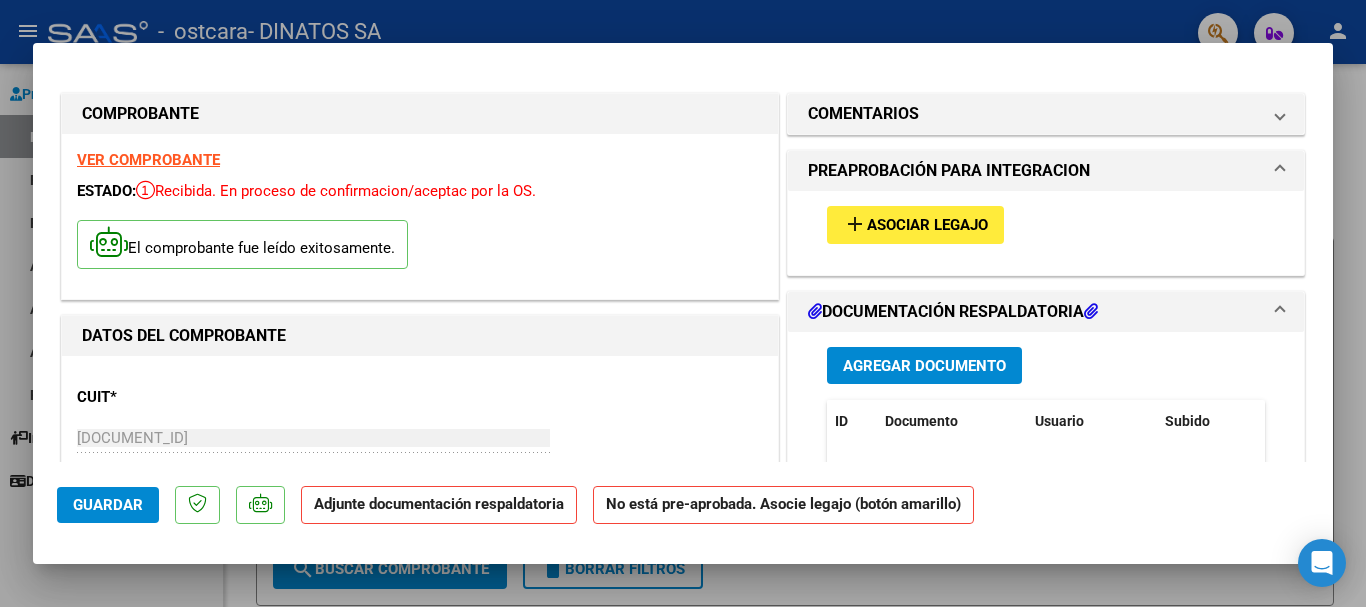 click on "Asociar Legajo" at bounding box center [927, 226] 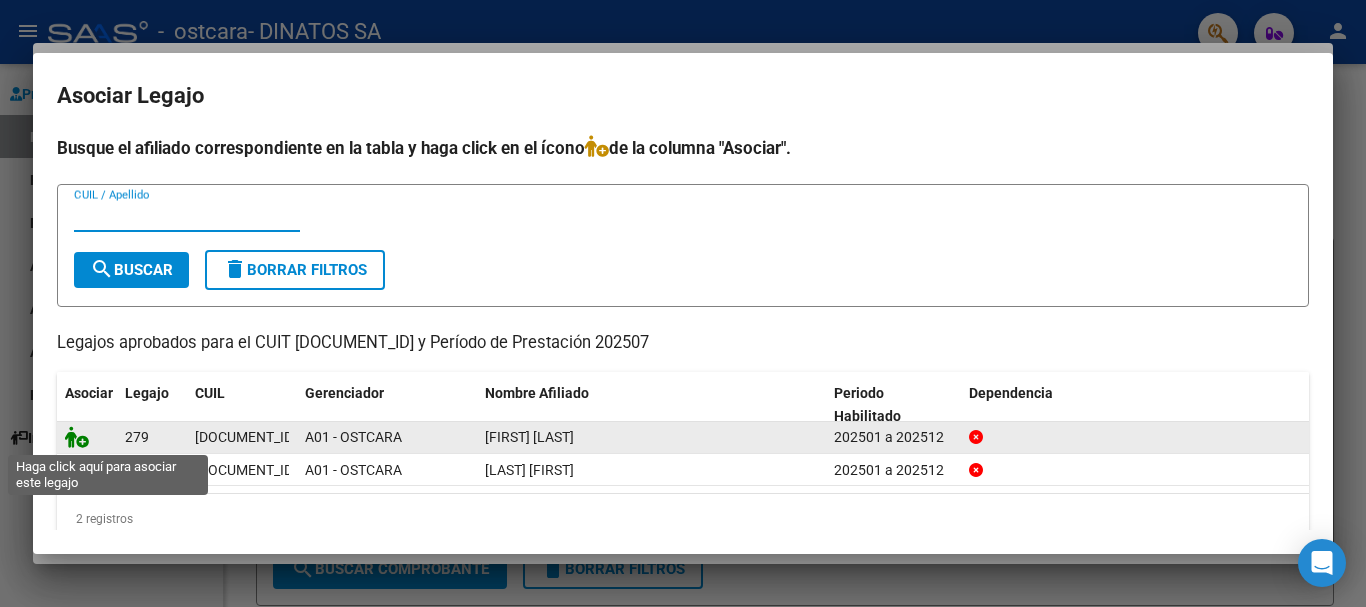 click 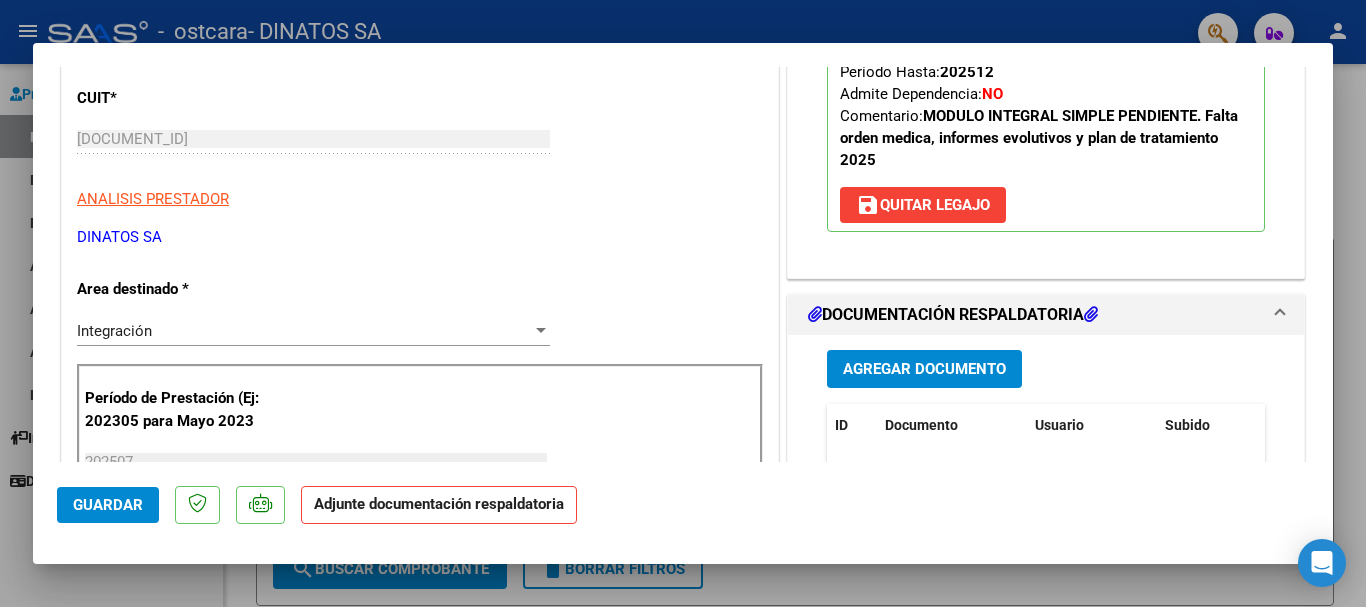scroll, scrollTop: 300, scrollLeft: 0, axis: vertical 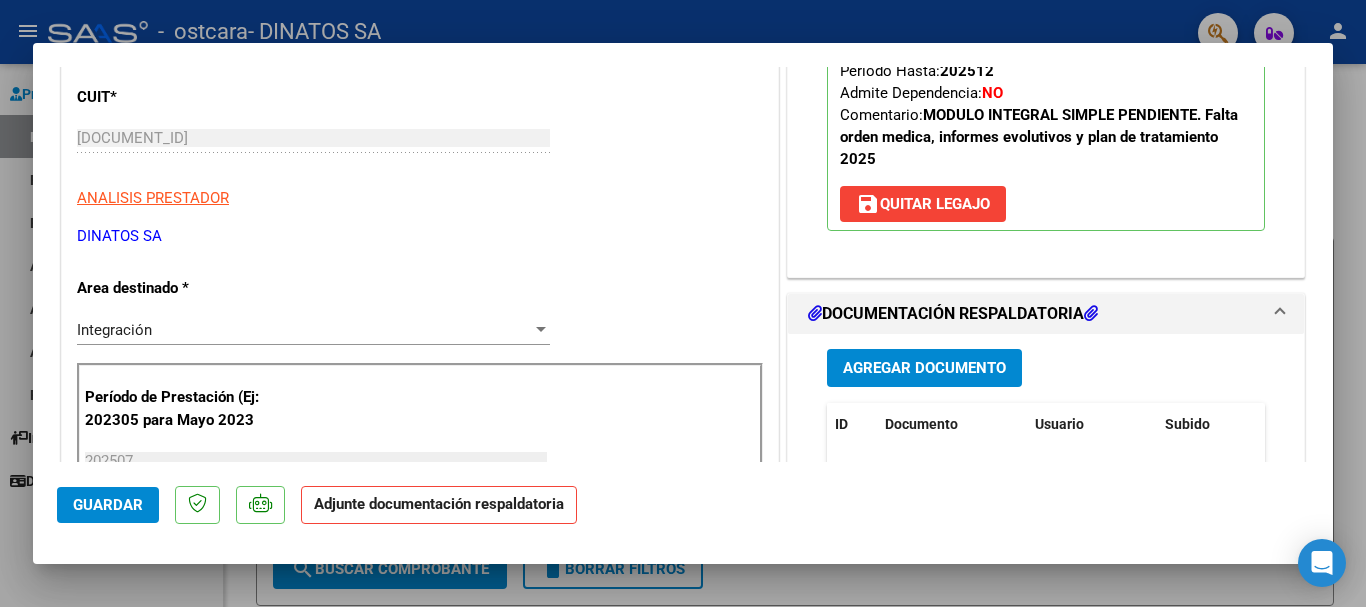 click on "DOCUMENTACIÓN RESPALDATORIA" at bounding box center (953, 314) 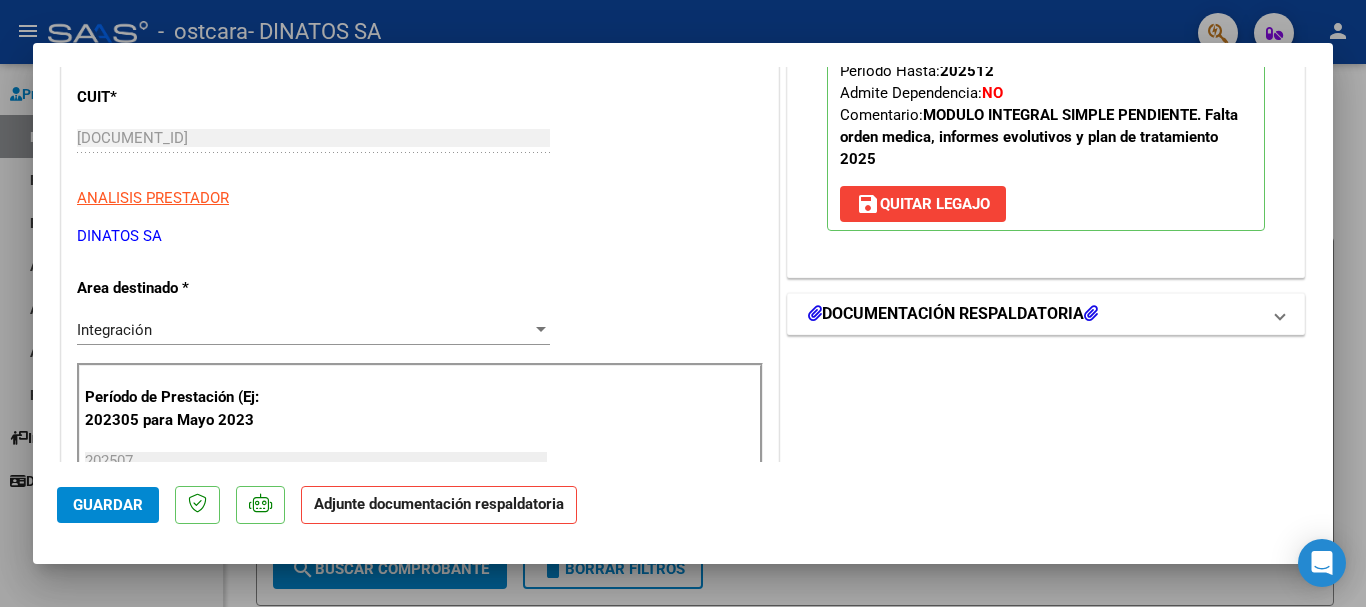 click on "DOCUMENTACIÓN RESPALDATORIA" at bounding box center (953, 314) 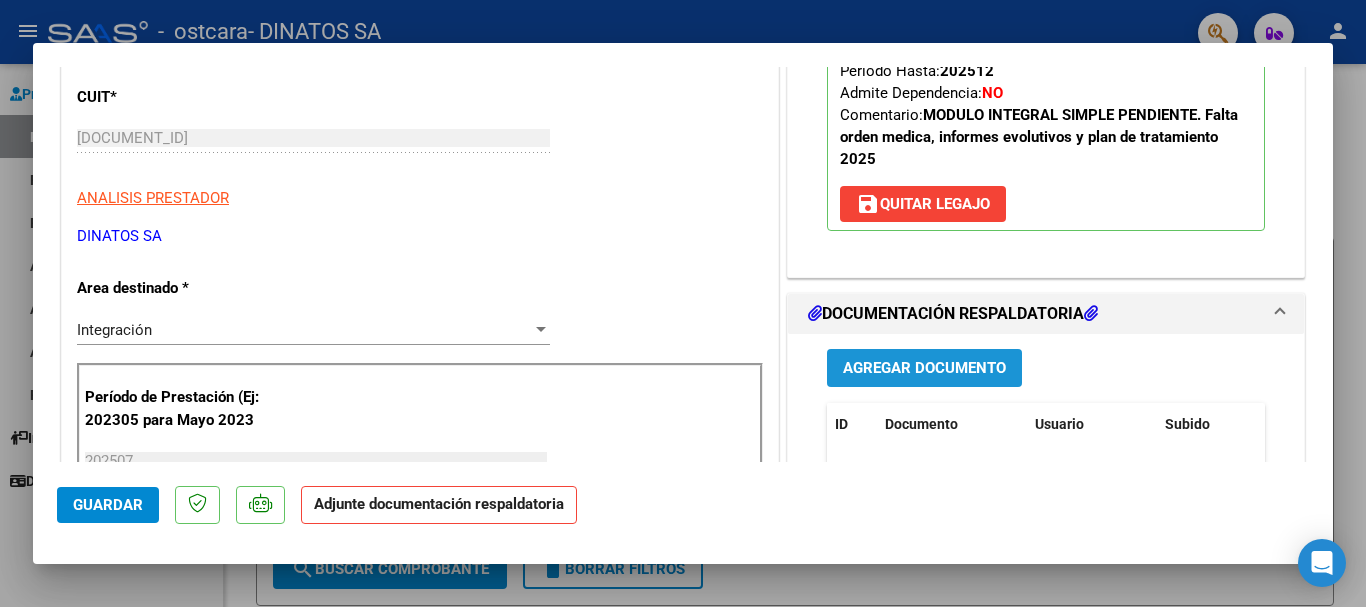 click on "Agregar Documento" at bounding box center [924, 369] 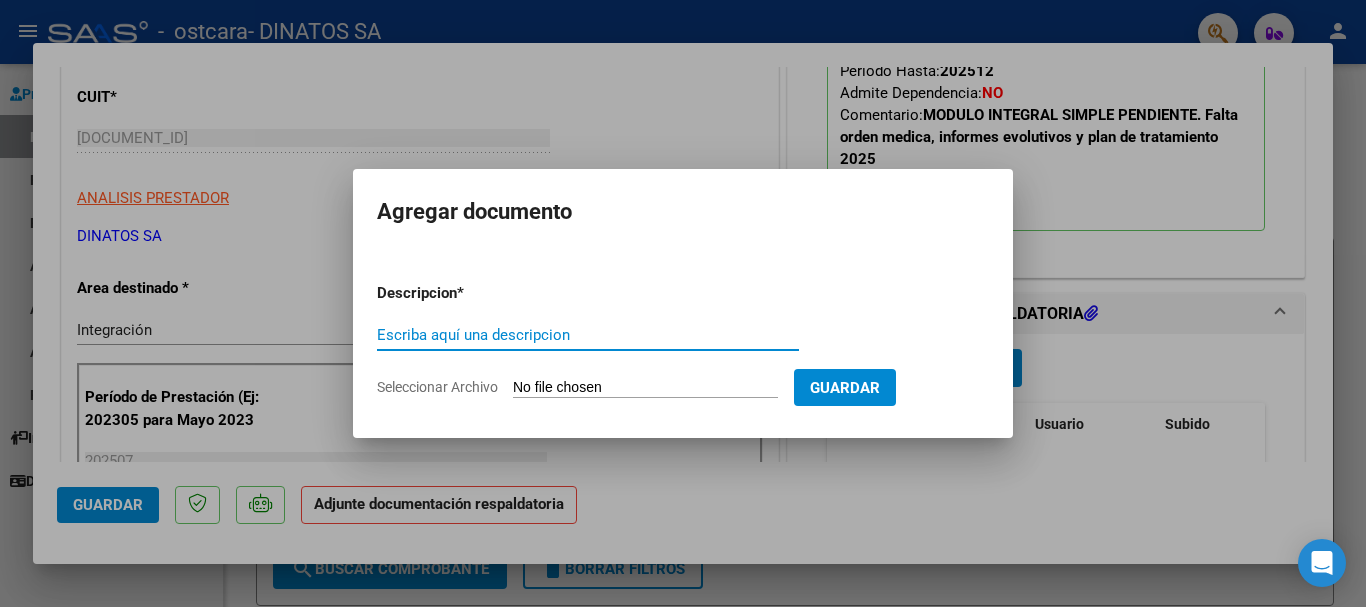 type on "+" 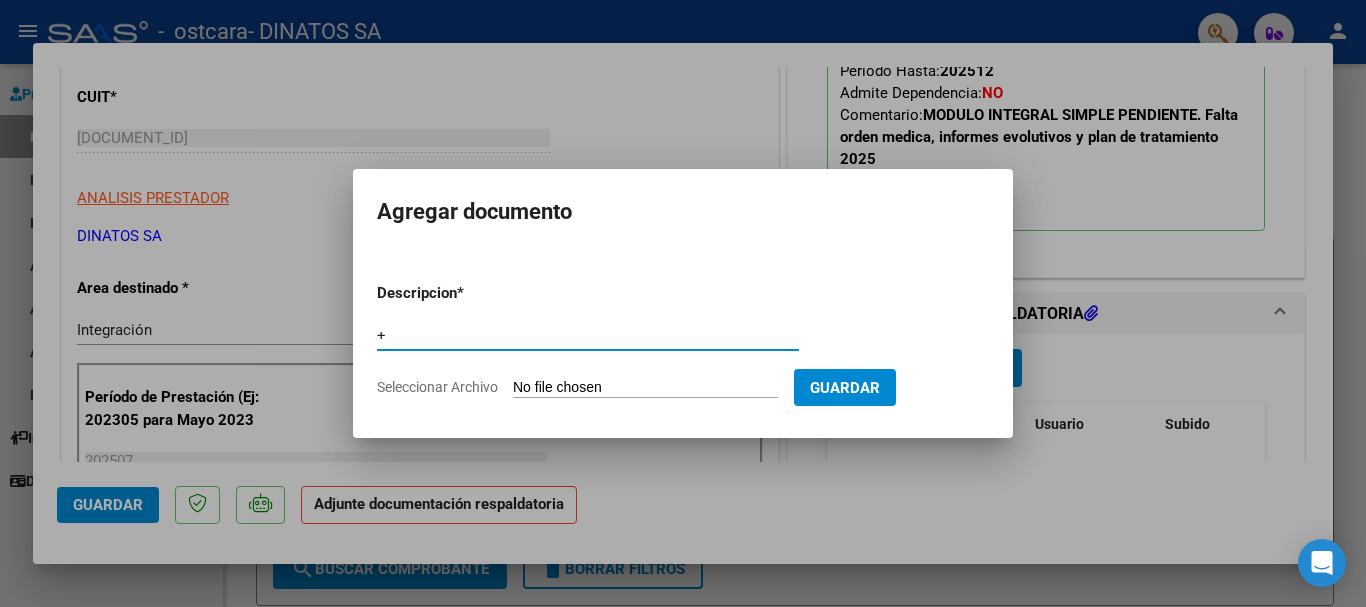type 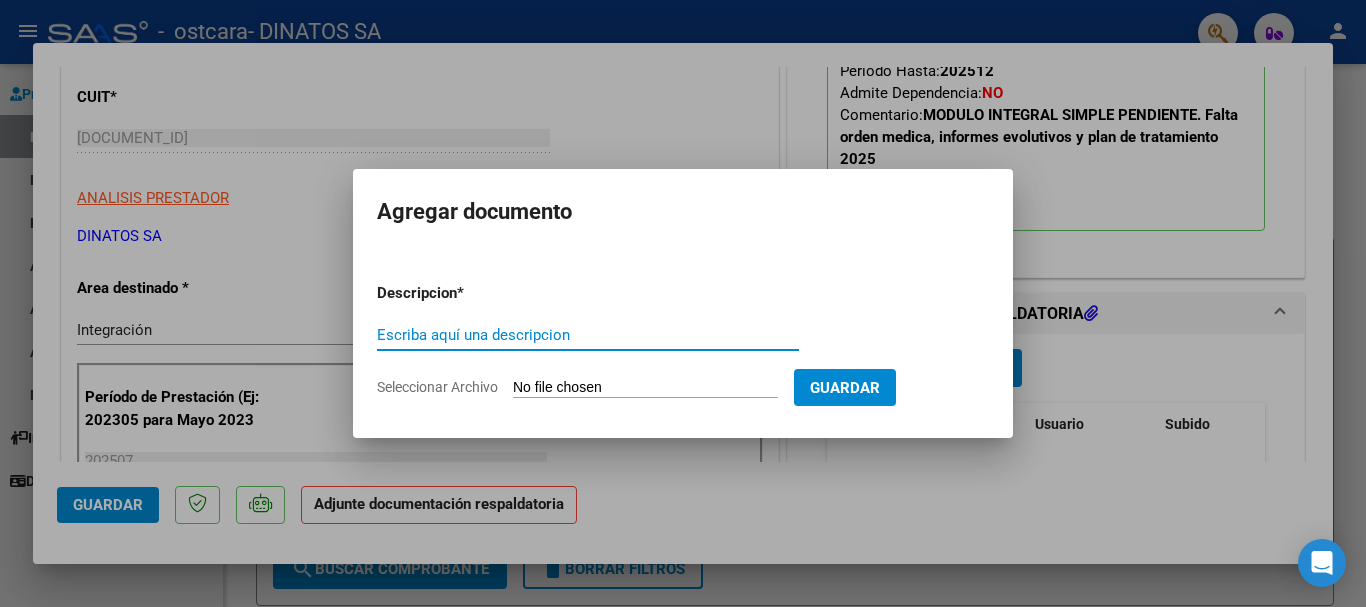 click on "Seleccionar Archivo" at bounding box center (645, 388) 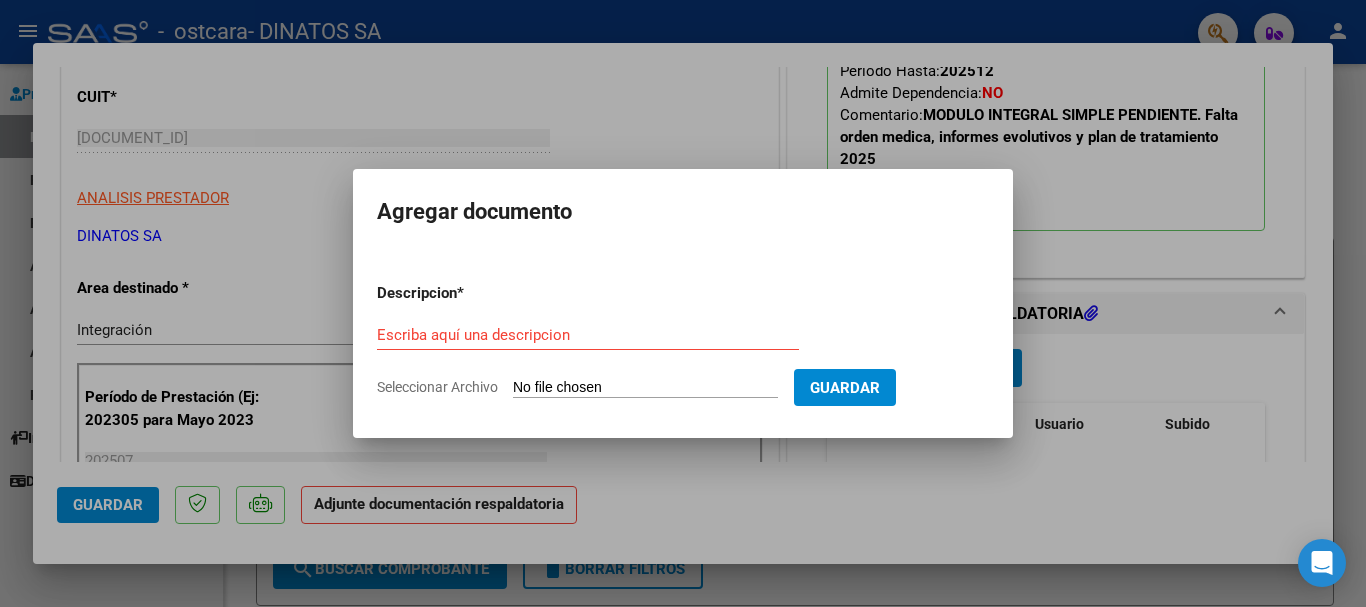 type on "C:\fakepath\factura [NUMBER] resp.pdf" 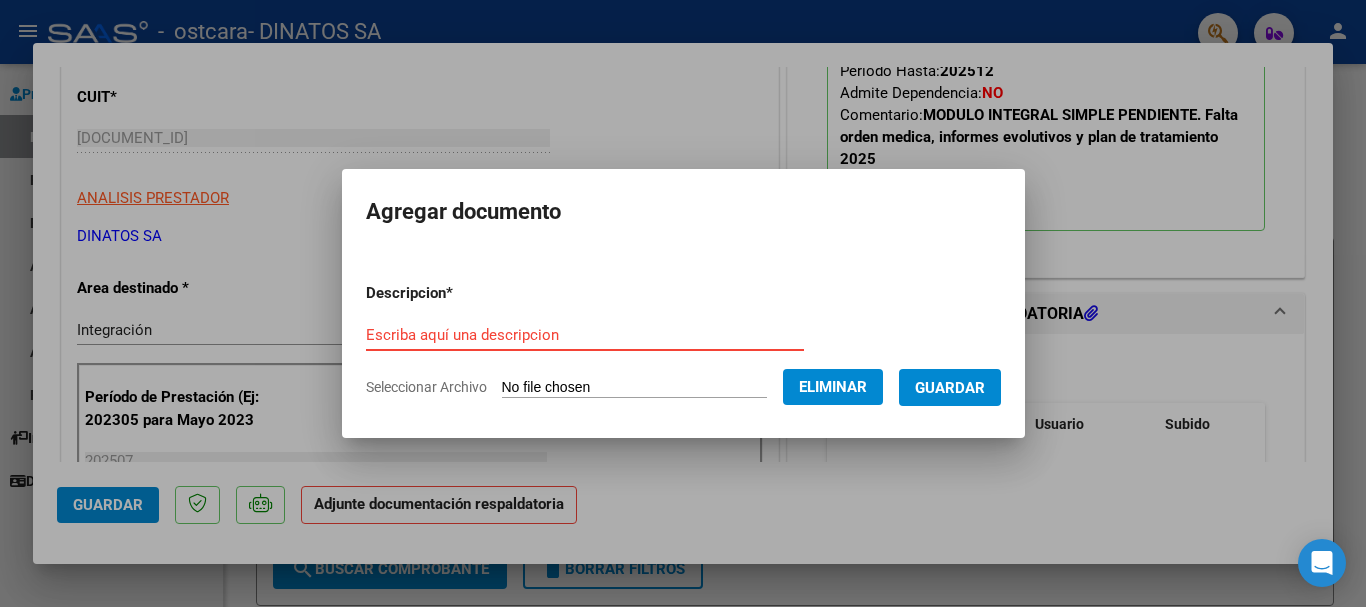 click on "Escriba aquí una descripcion" at bounding box center [585, 335] 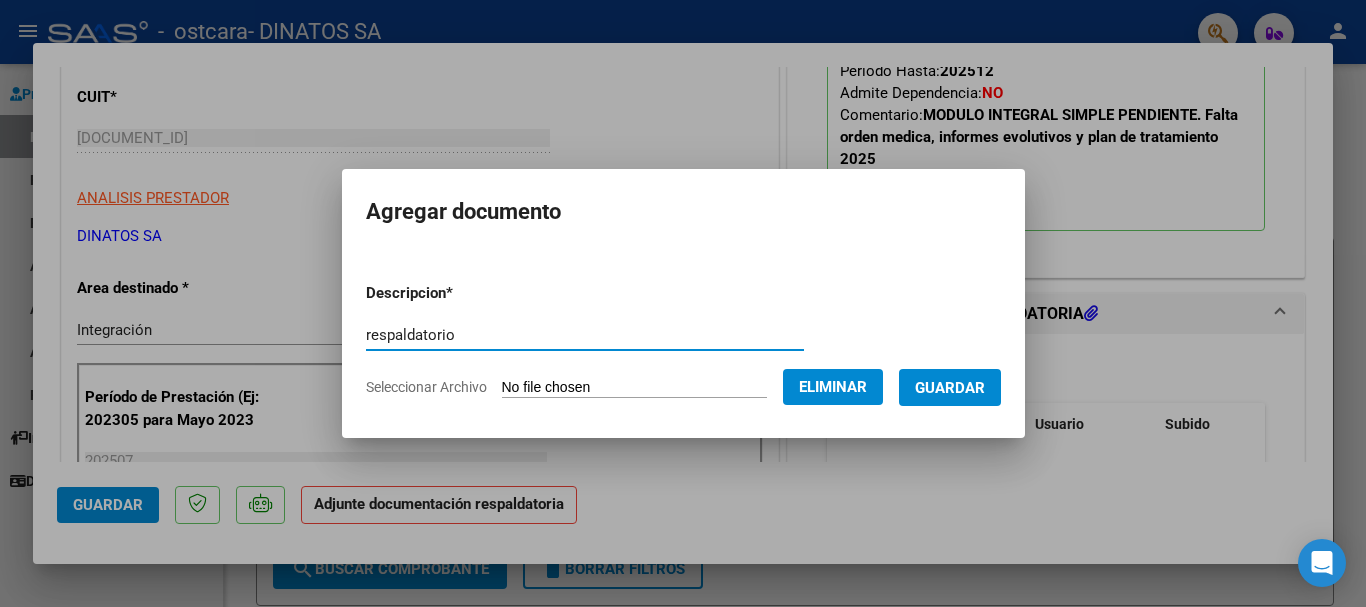 type on "respaldatorio" 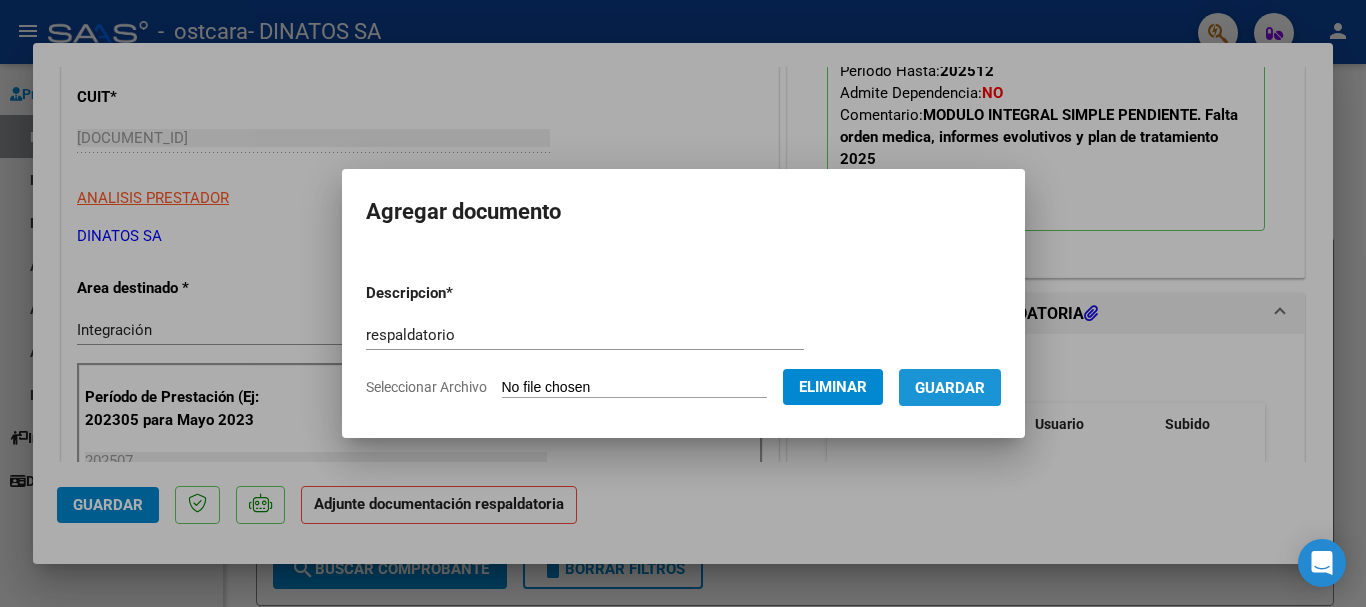 click on "Guardar" at bounding box center (950, 388) 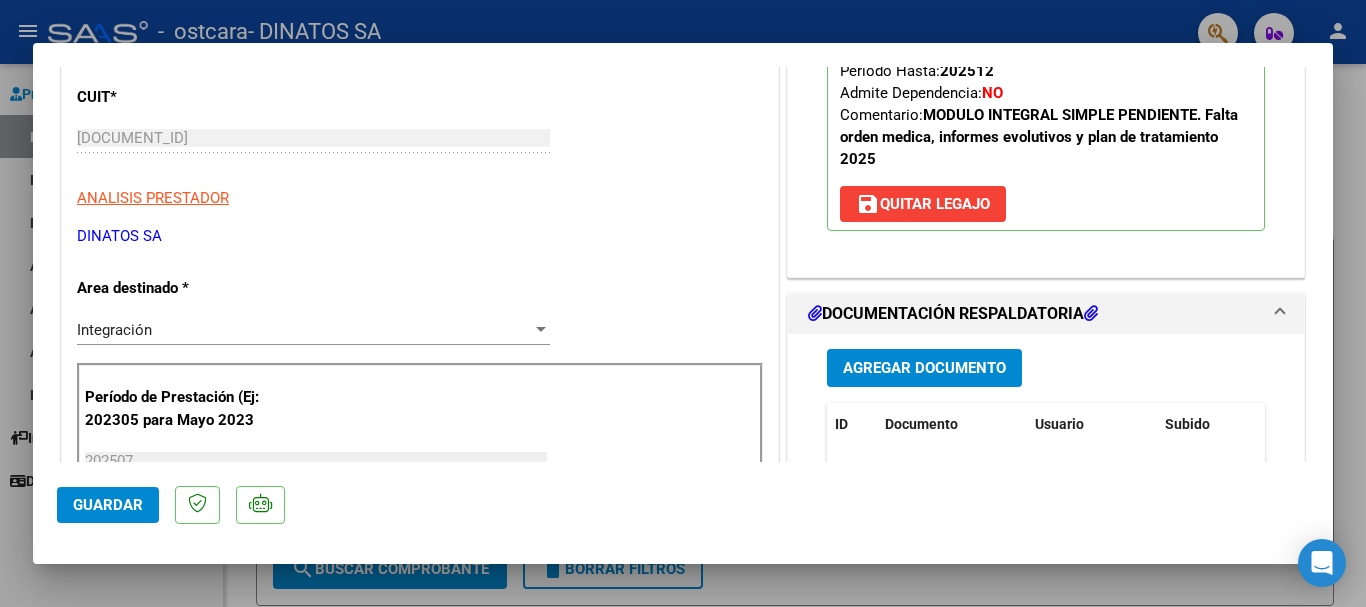click at bounding box center [683, 303] 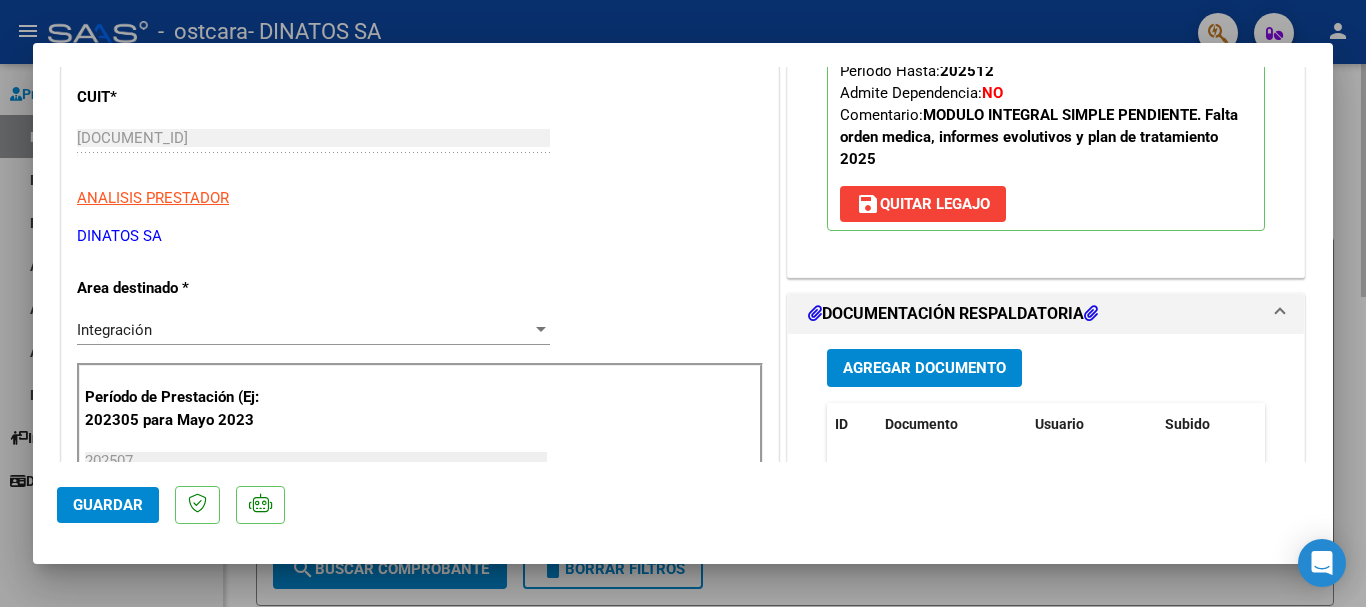 type 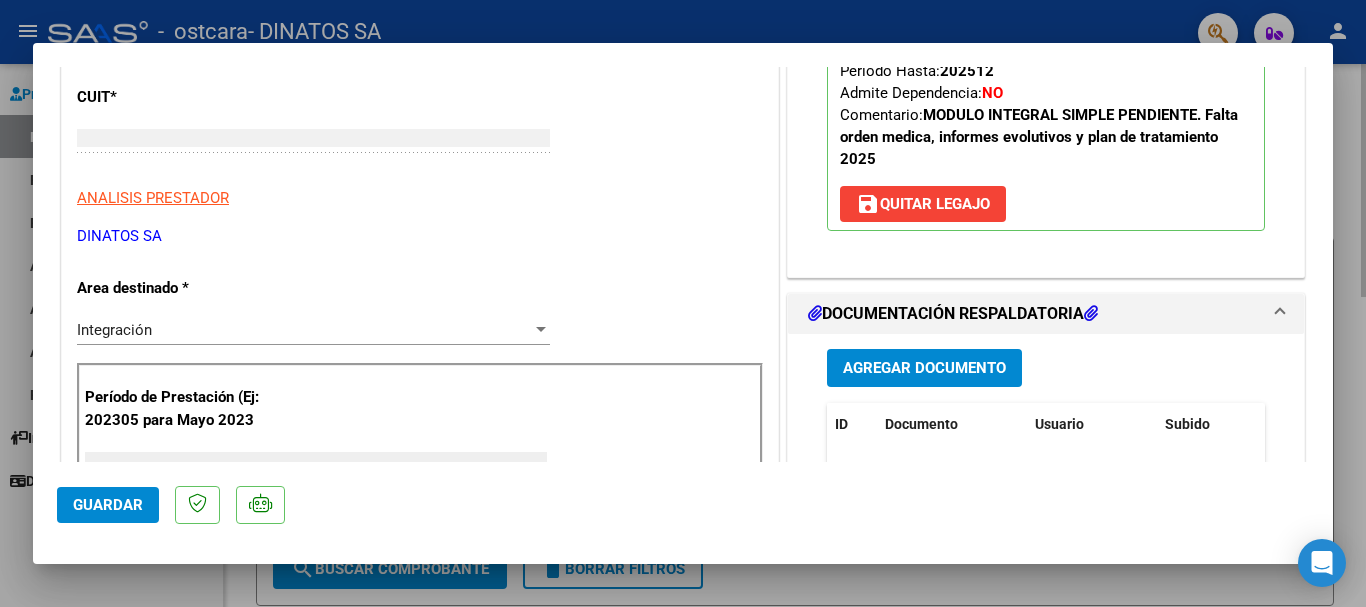 scroll, scrollTop: 239, scrollLeft: 0, axis: vertical 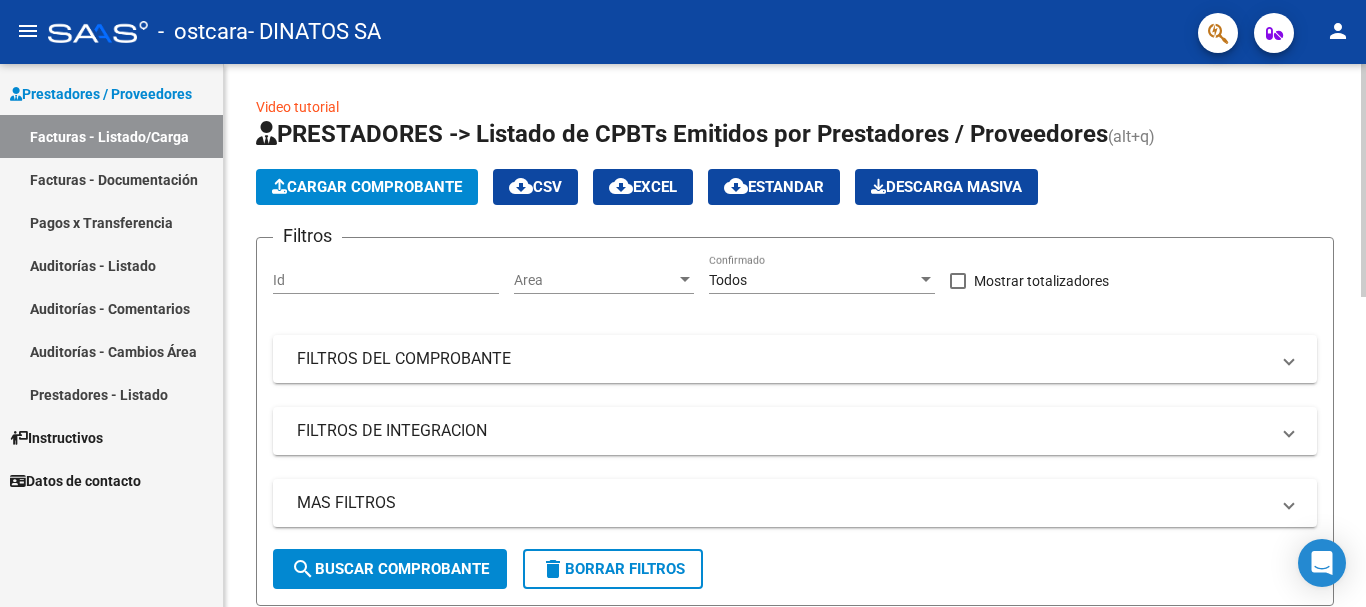 click on "Cargar Comprobante" 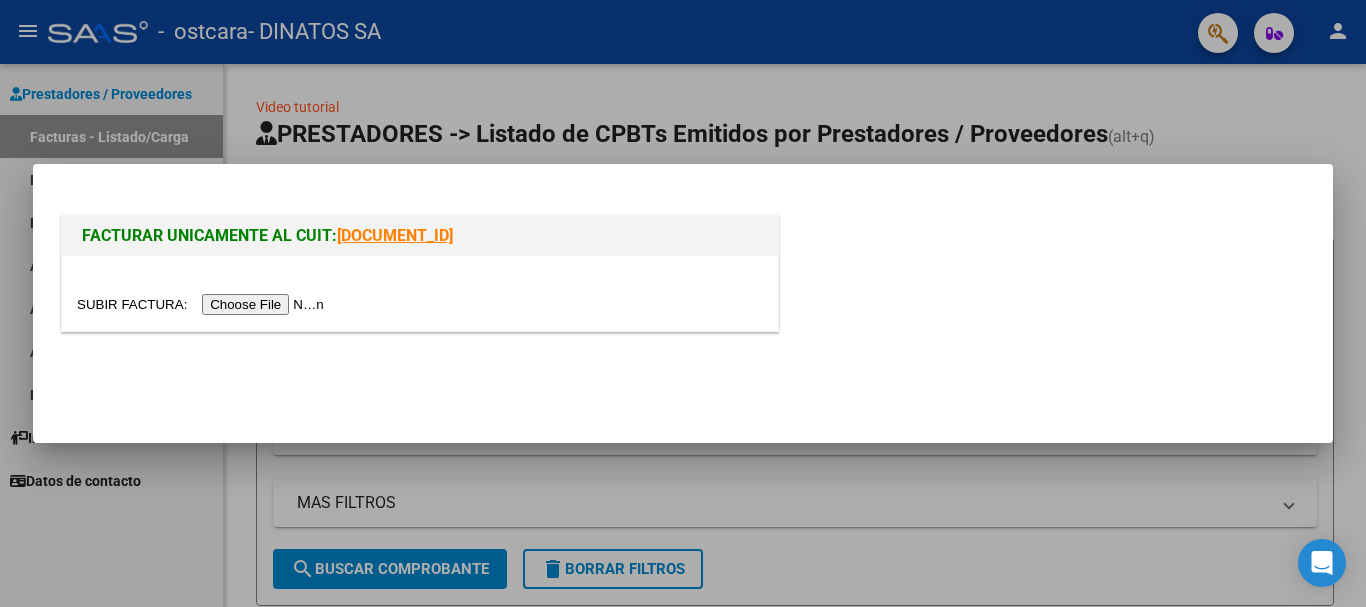 click at bounding box center [203, 304] 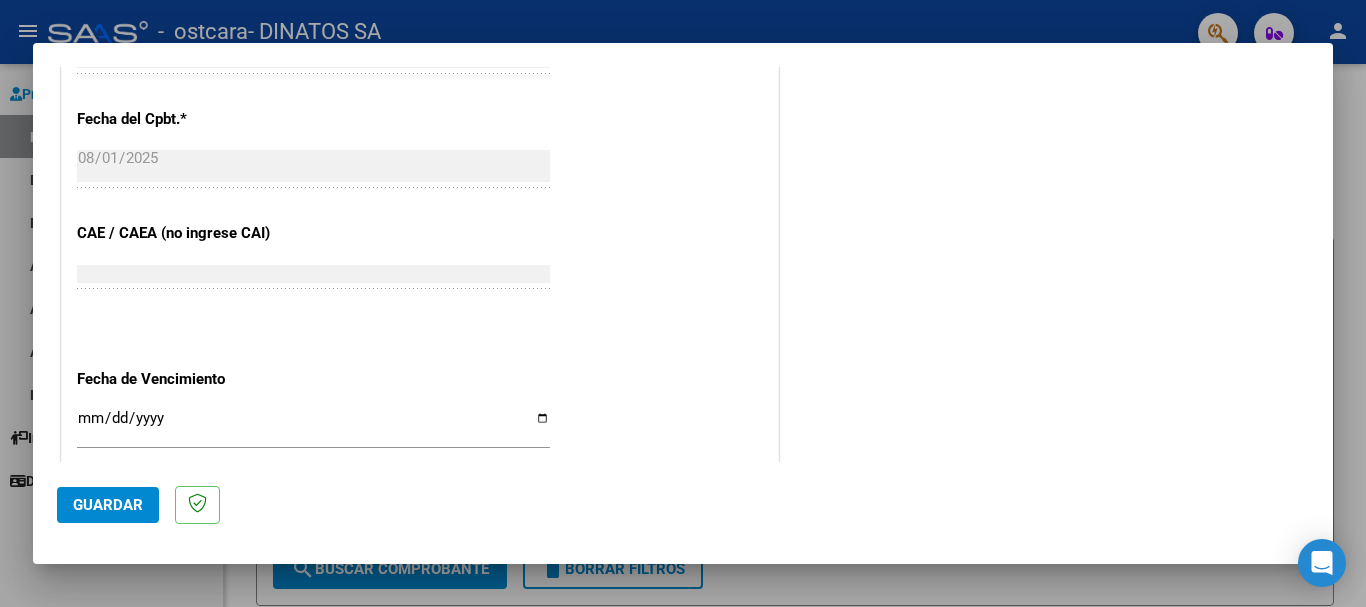 scroll, scrollTop: 1200, scrollLeft: 0, axis: vertical 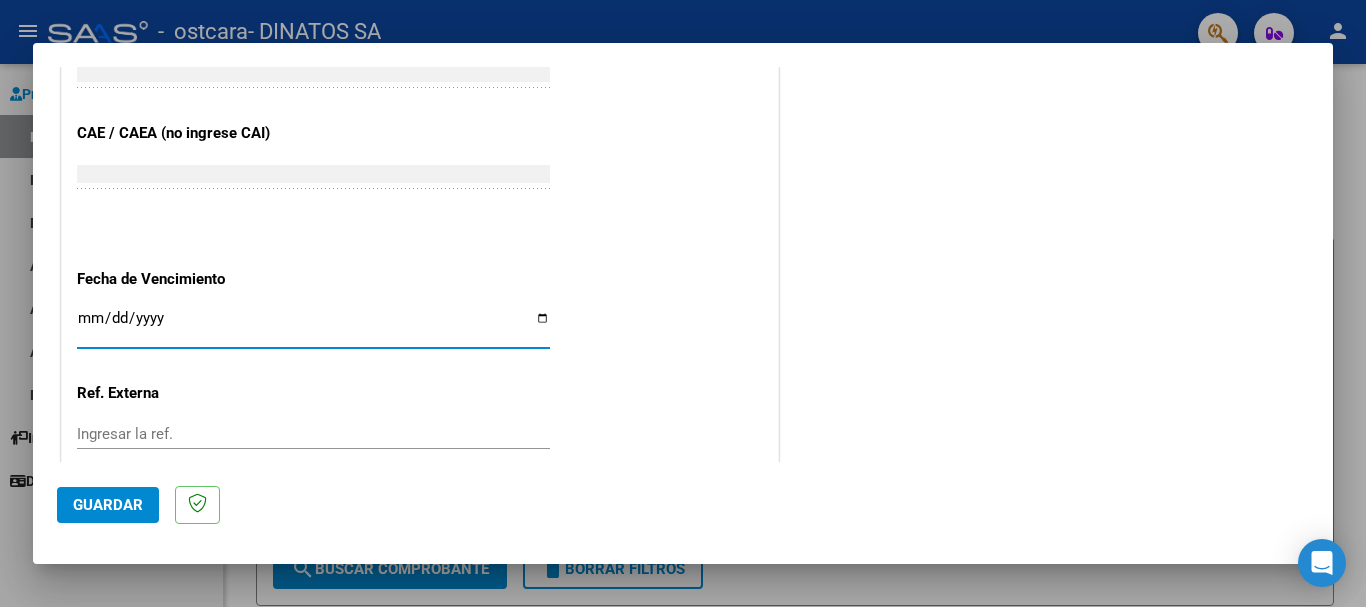 click on "Ingresar la fecha" at bounding box center (313, 326) 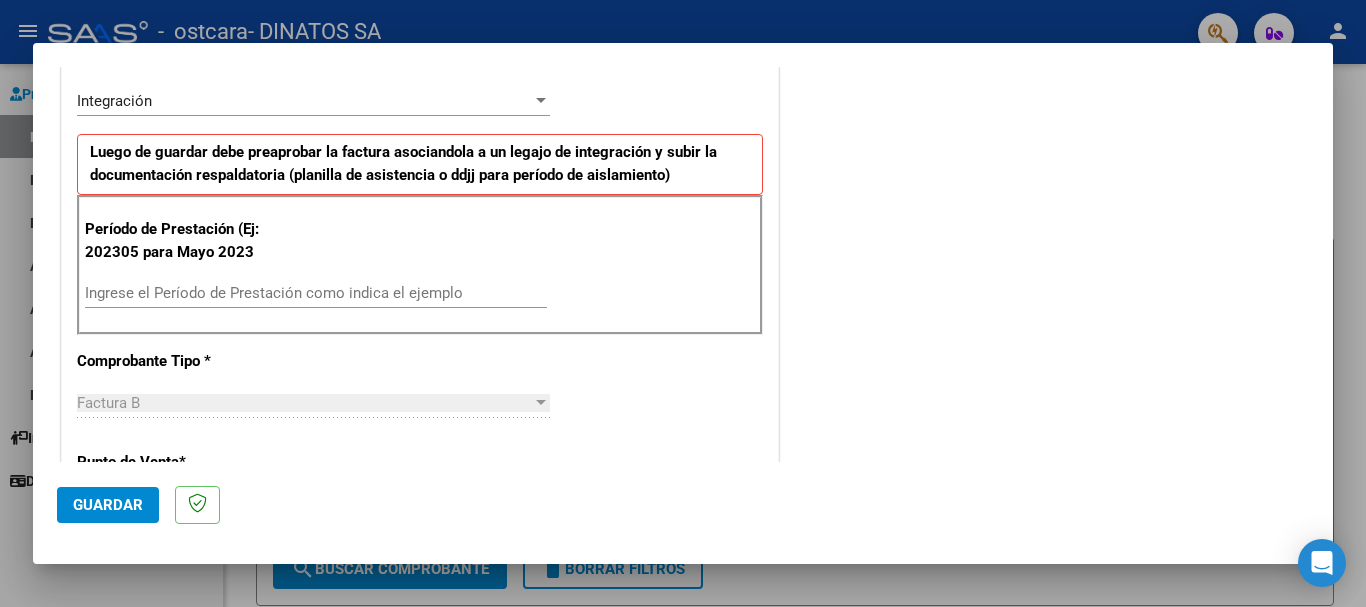 scroll, scrollTop: 400, scrollLeft: 0, axis: vertical 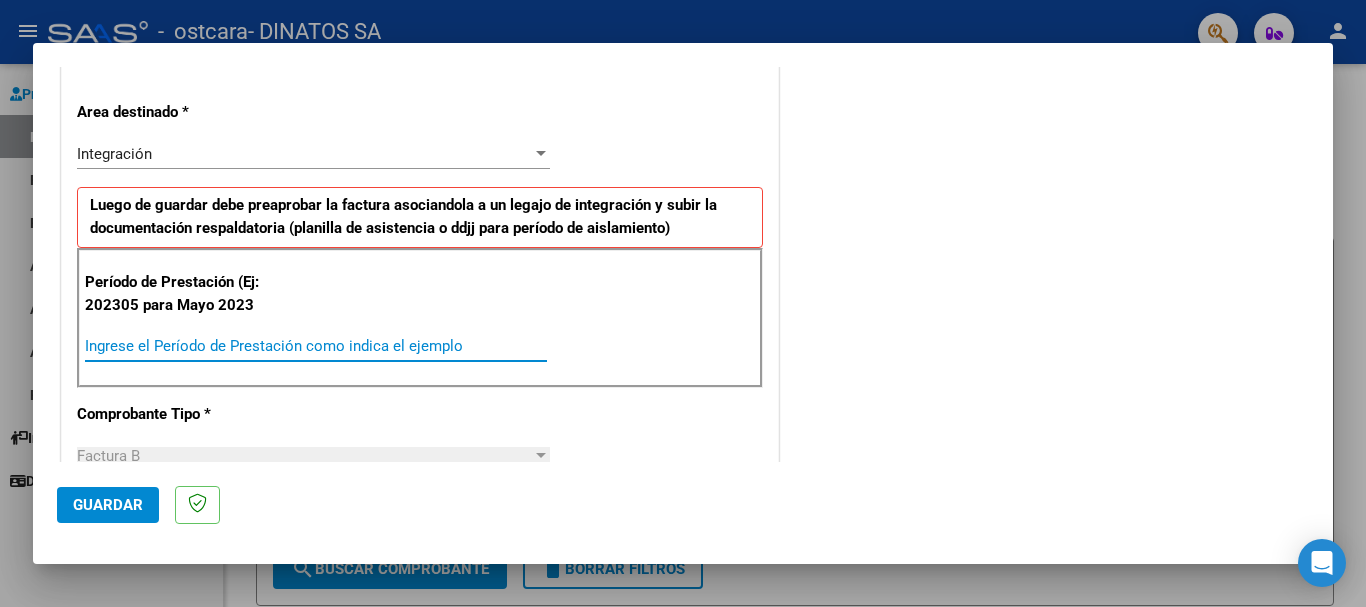 click on "Ingrese el Período de Prestación como indica el ejemplo" at bounding box center (316, 346) 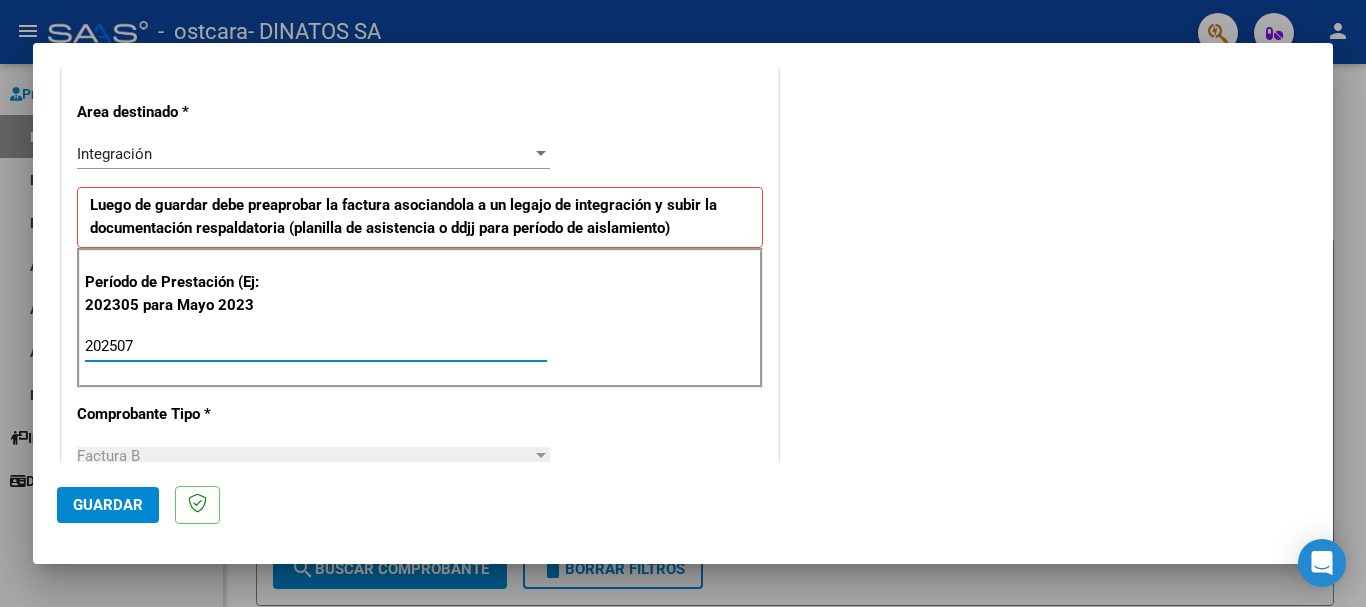 type on "202507" 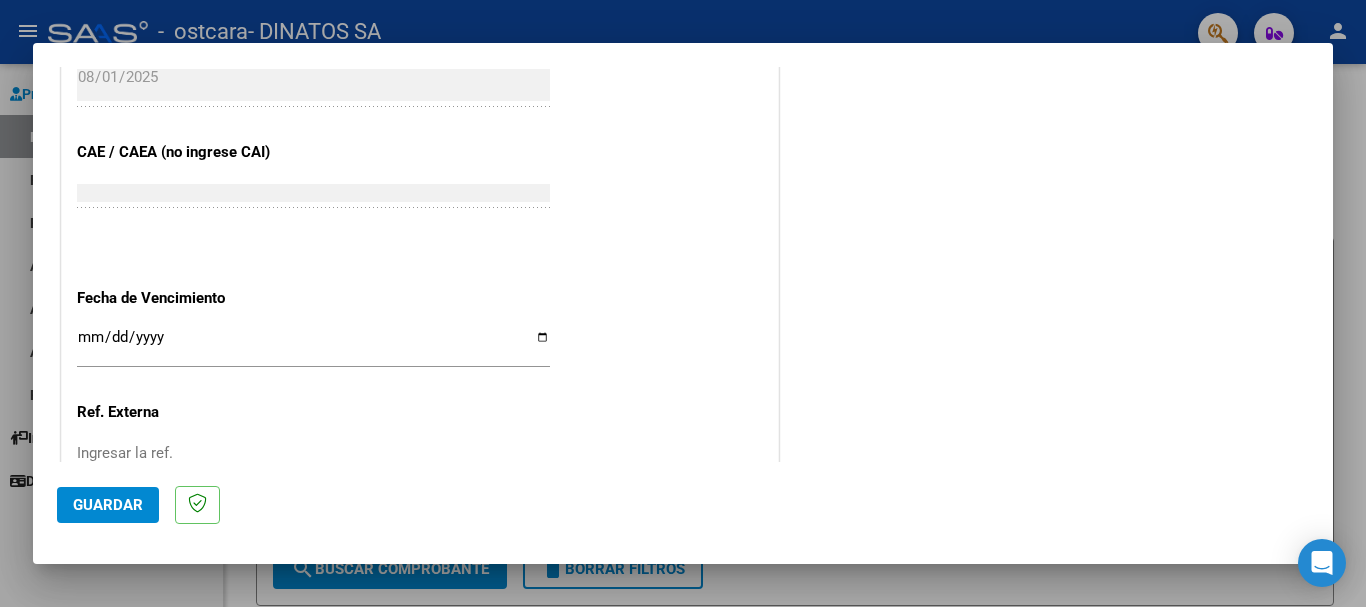 scroll, scrollTop: 1300, scrollLeft: 0, axis: vertical 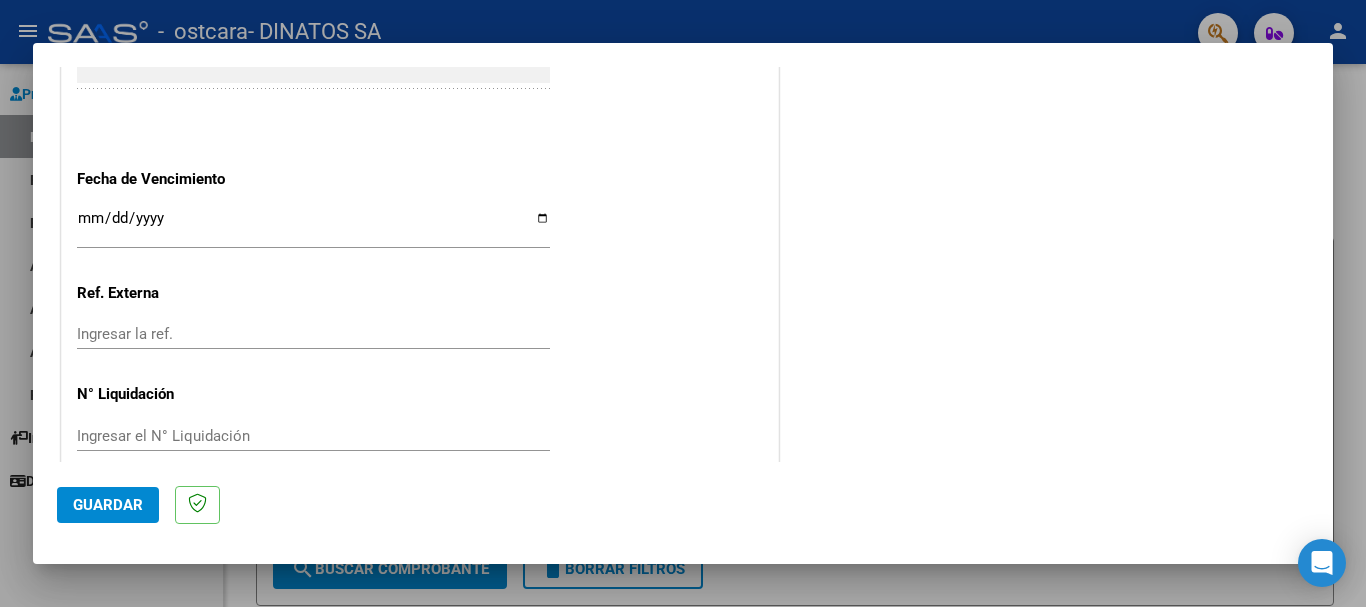 click on "Ingresar la fecha" at bounding box center [313, 226] 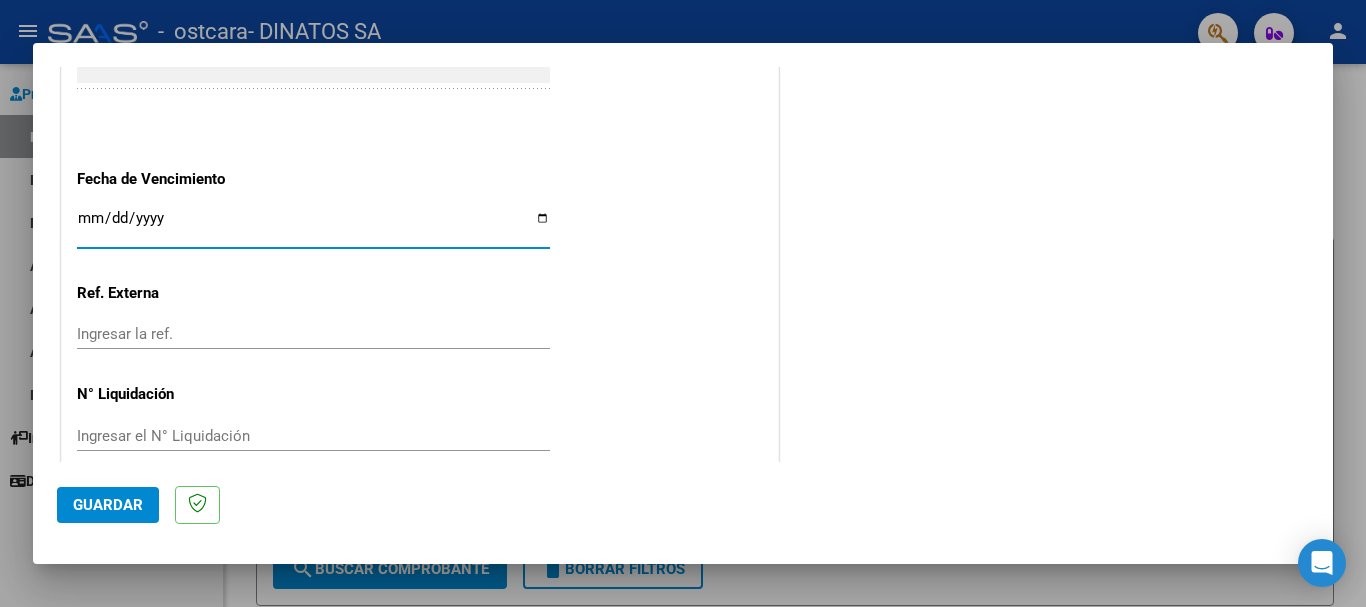 click on "Ingresar la fecha" at bounding box center (313, 226) 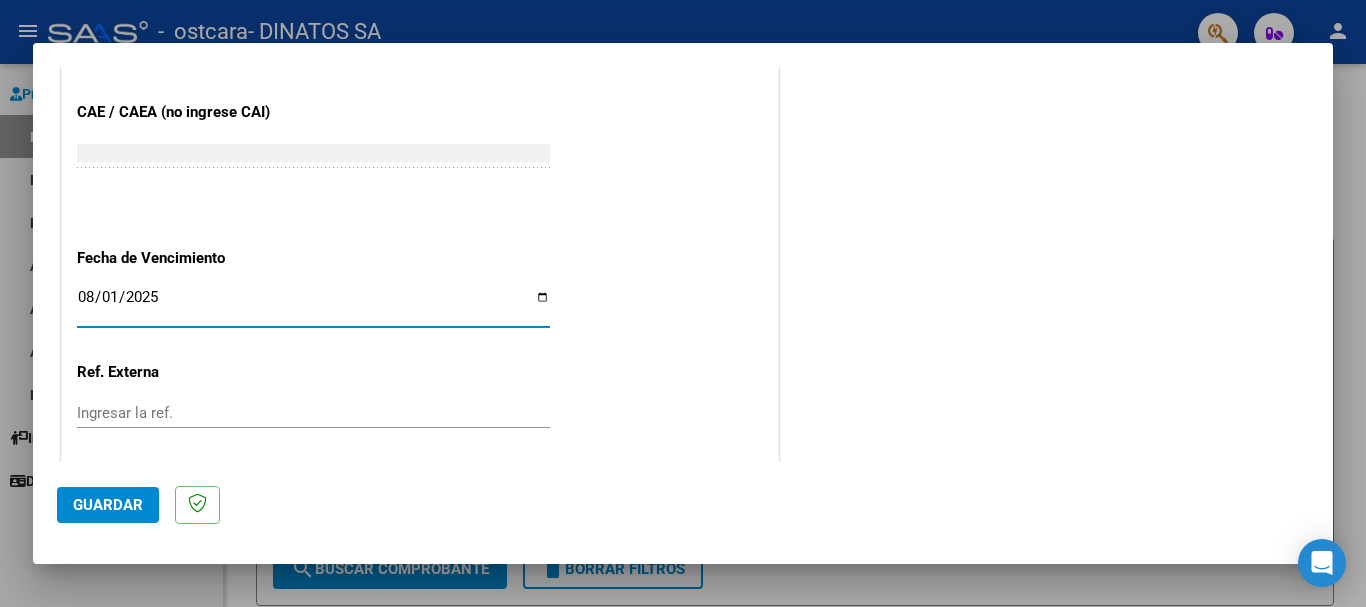 scroll, scrollTop: 1227, scrollLeft: 0, axis: vertical 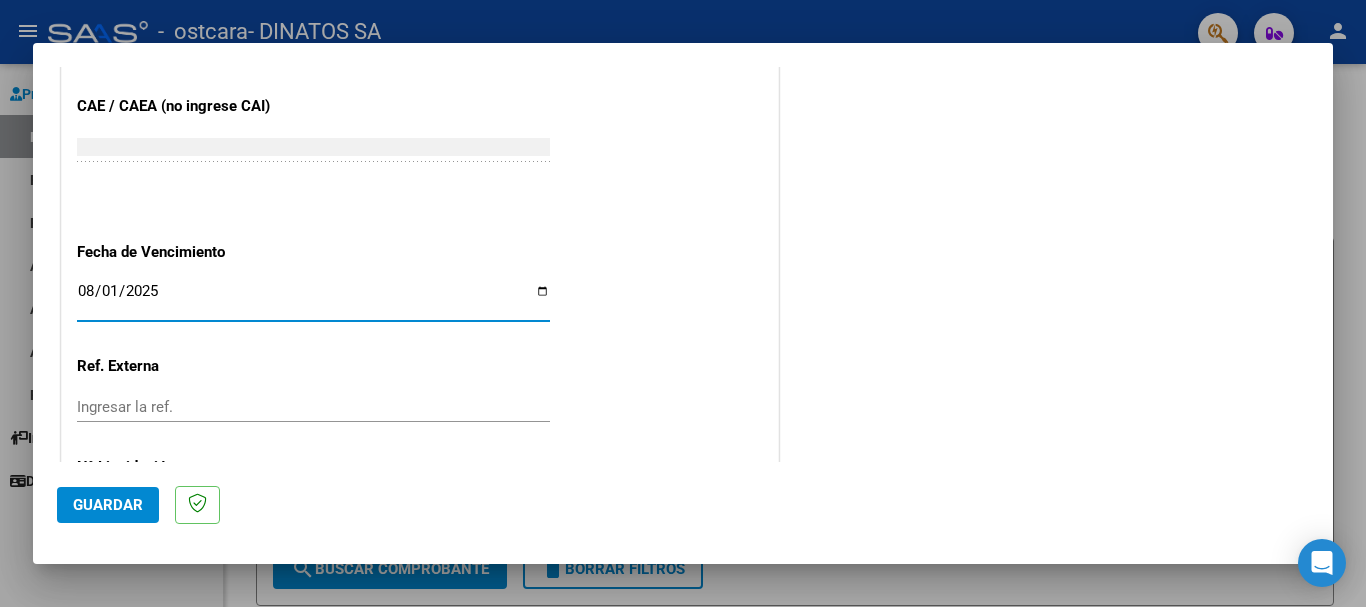 click on "2025-08-01" at bounding box center (313, 299) 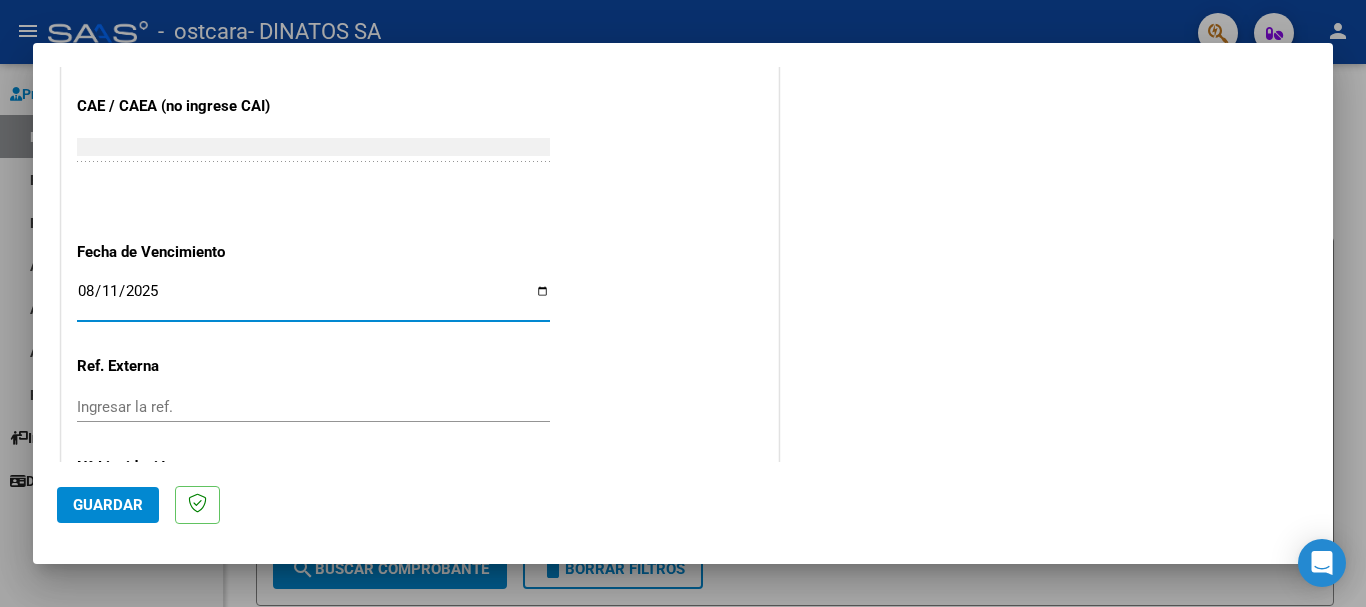type on "2025-08-11" 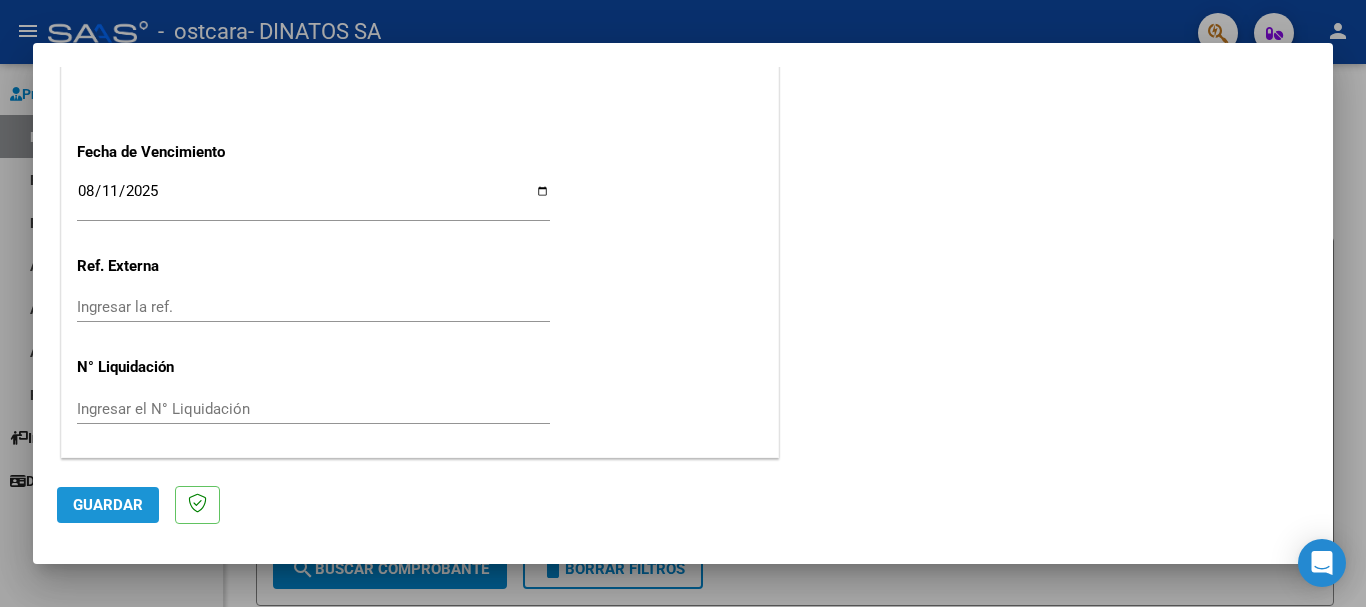 click on "Guardar" 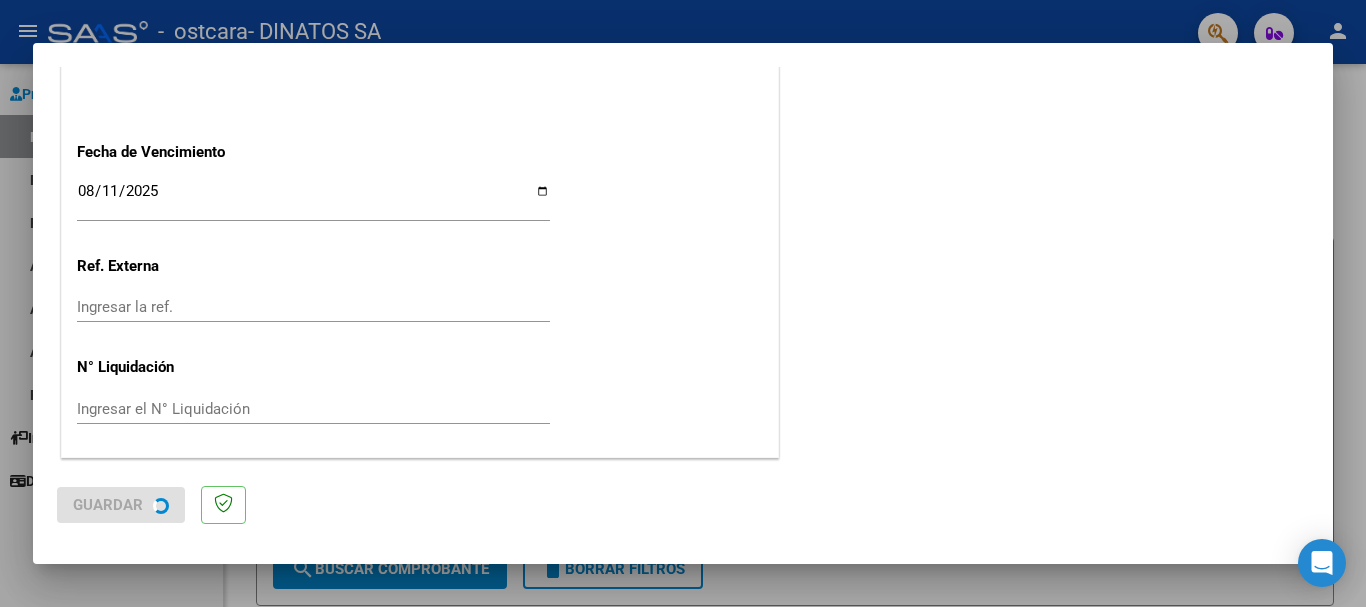 scroll, scrollTop: 0, scrollLeft: 0, axis: both 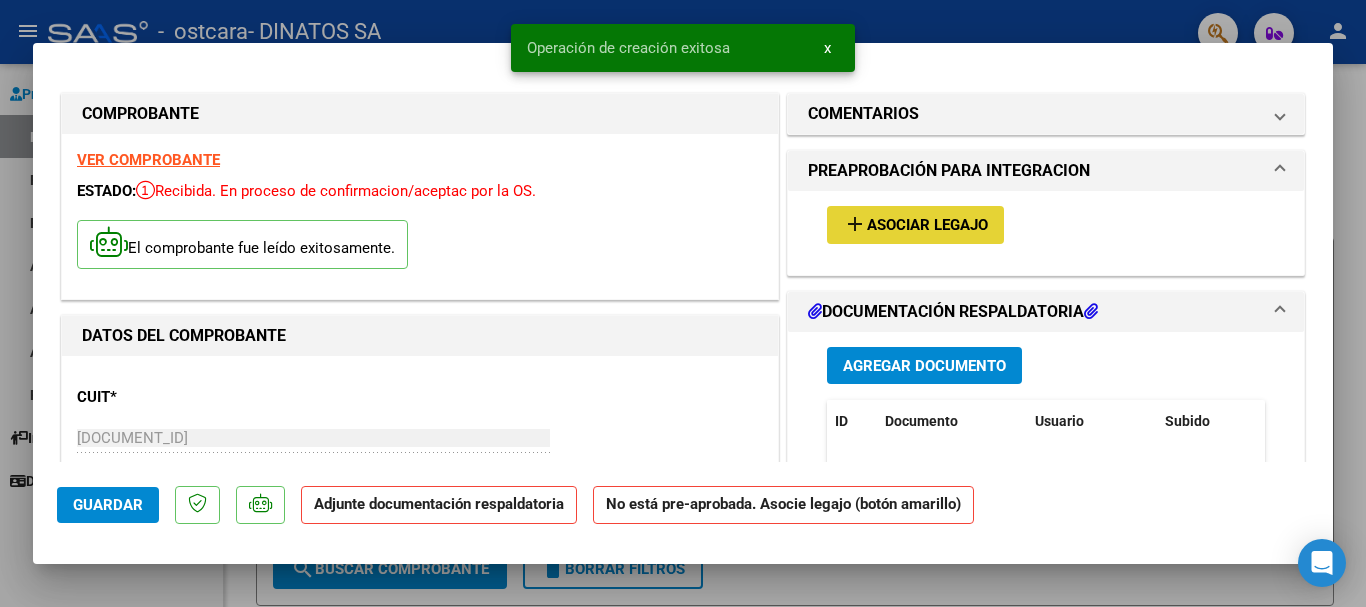 click on "Asociar Legajo" at bounding box center (927, 226) 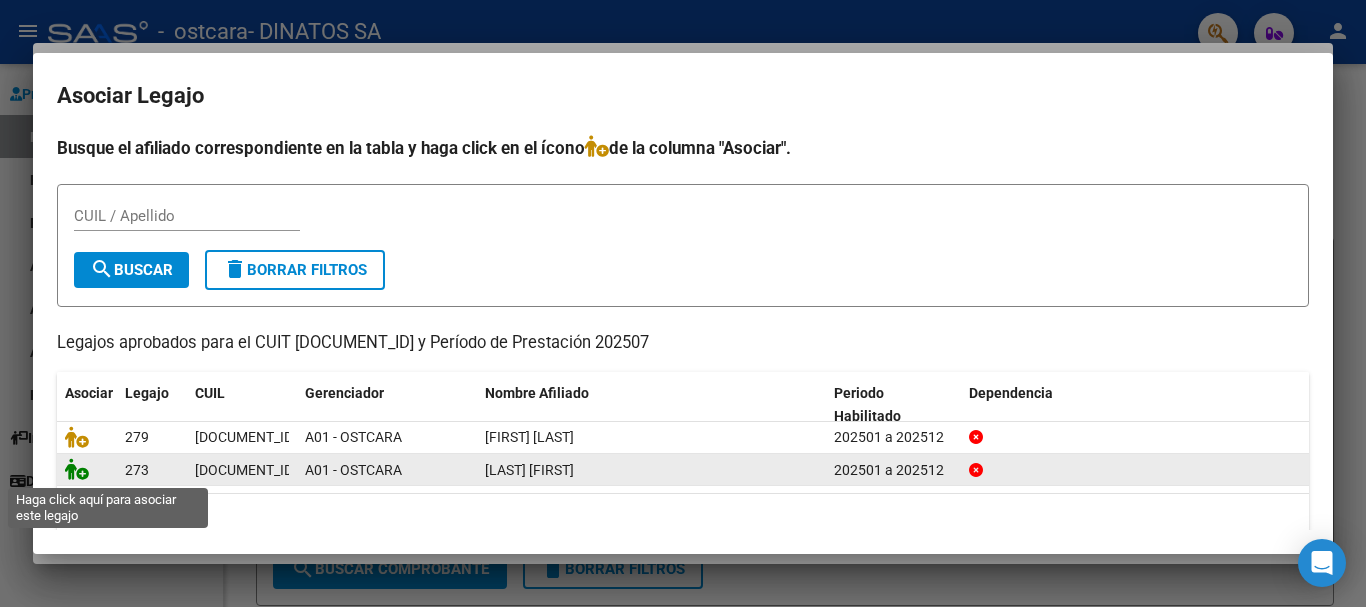 click 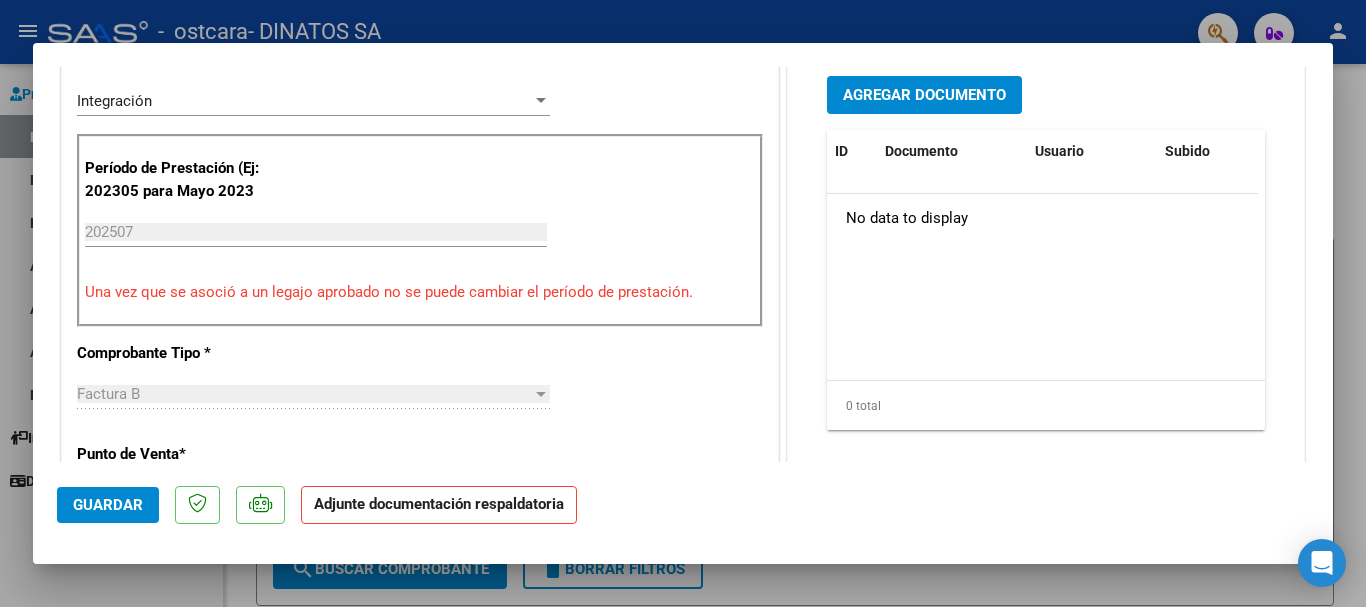 scroll, scrollTop: 400, scrollLeft: 0, axis: vertical 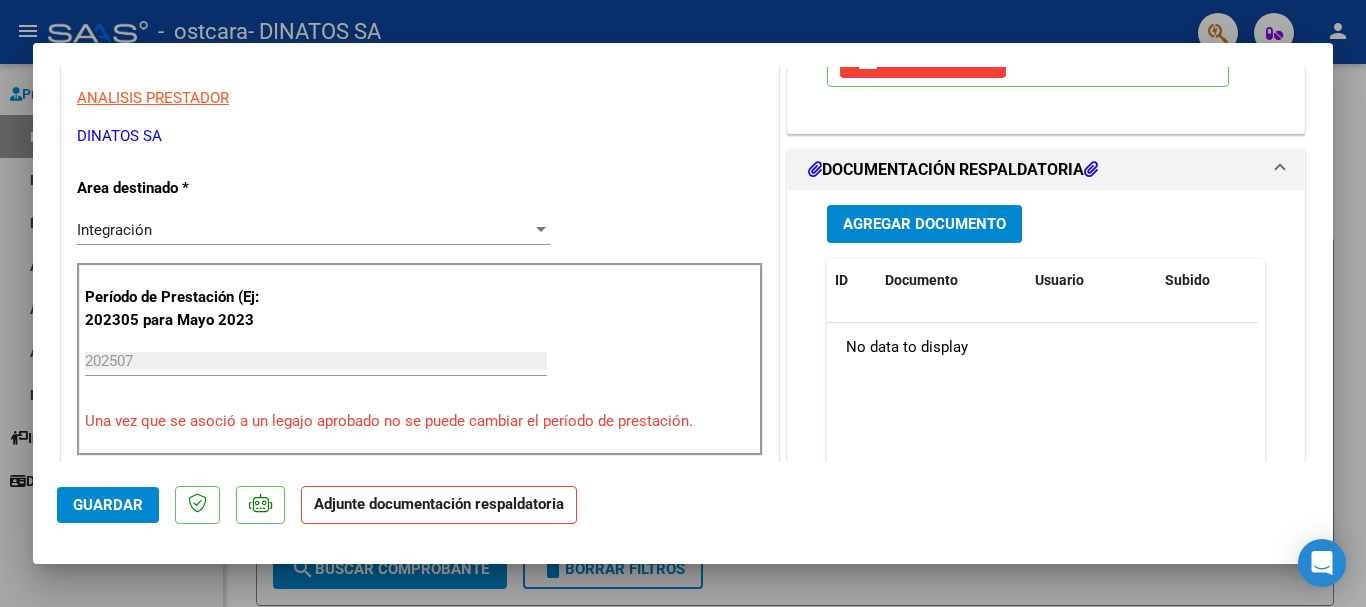 click on "Agregar Documento" at bounding box center [924, 225] 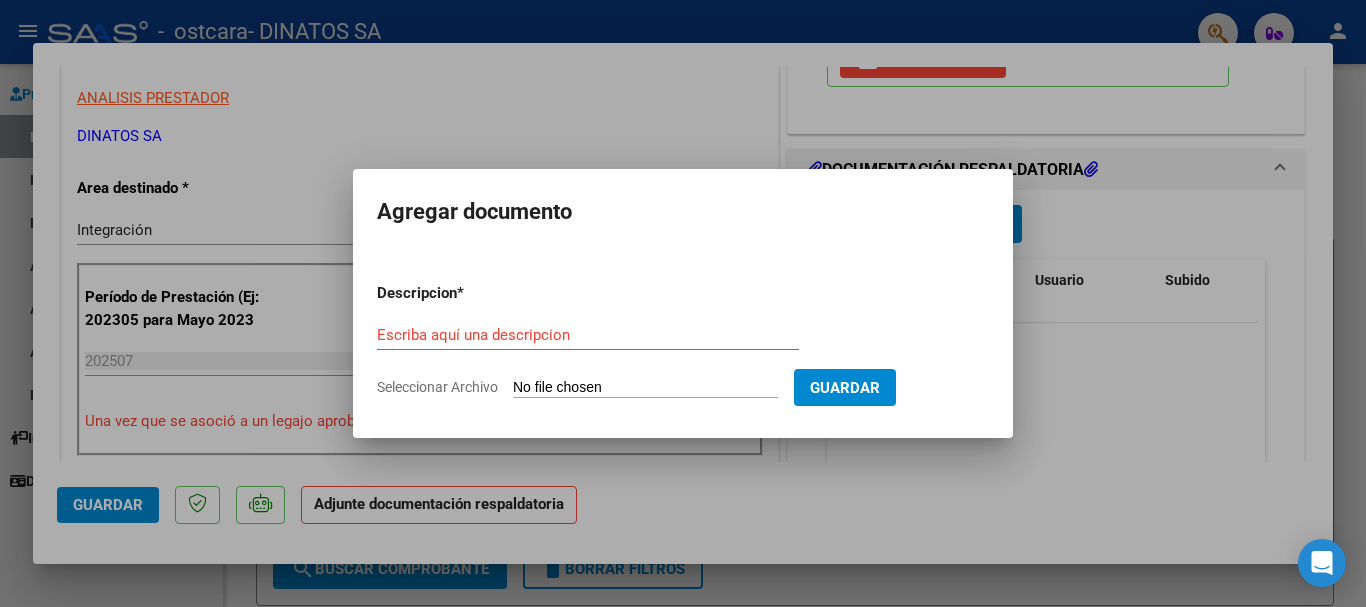 click on "Seleccionar Archivo" at bounding box center (645, 388) 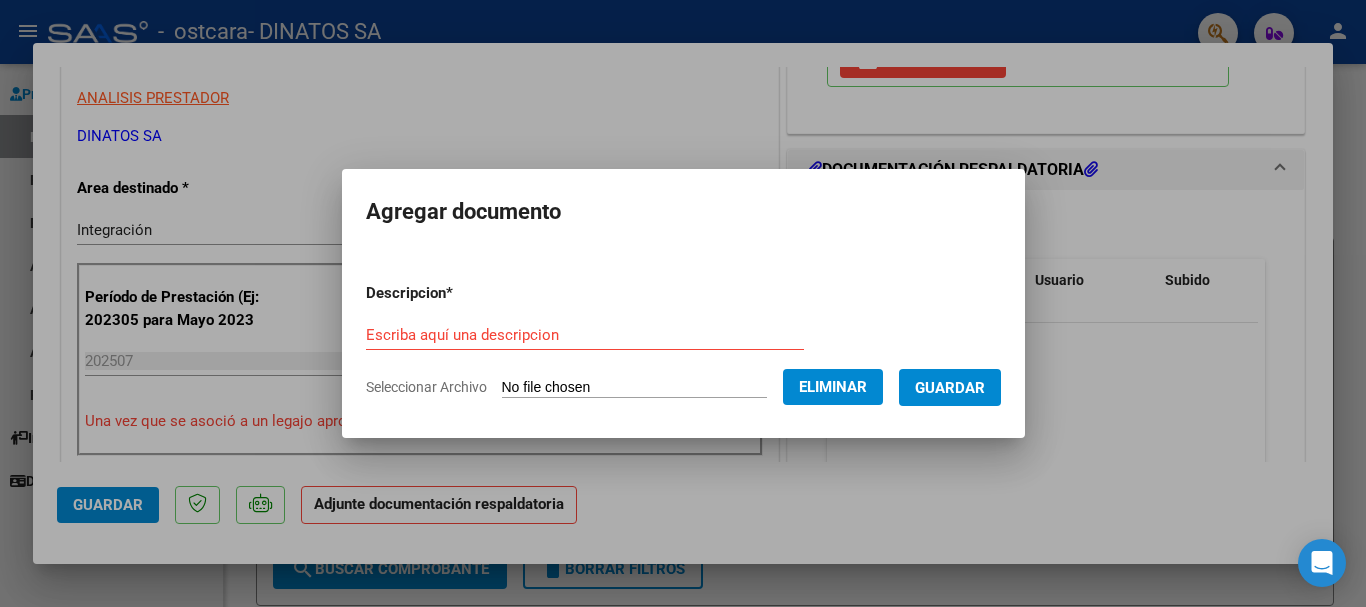 click on "Descripcion  *   Escriba aquí una descripcion  Seleccionar Archivo Eliminar Guardar" at bounding box center (683, 340) 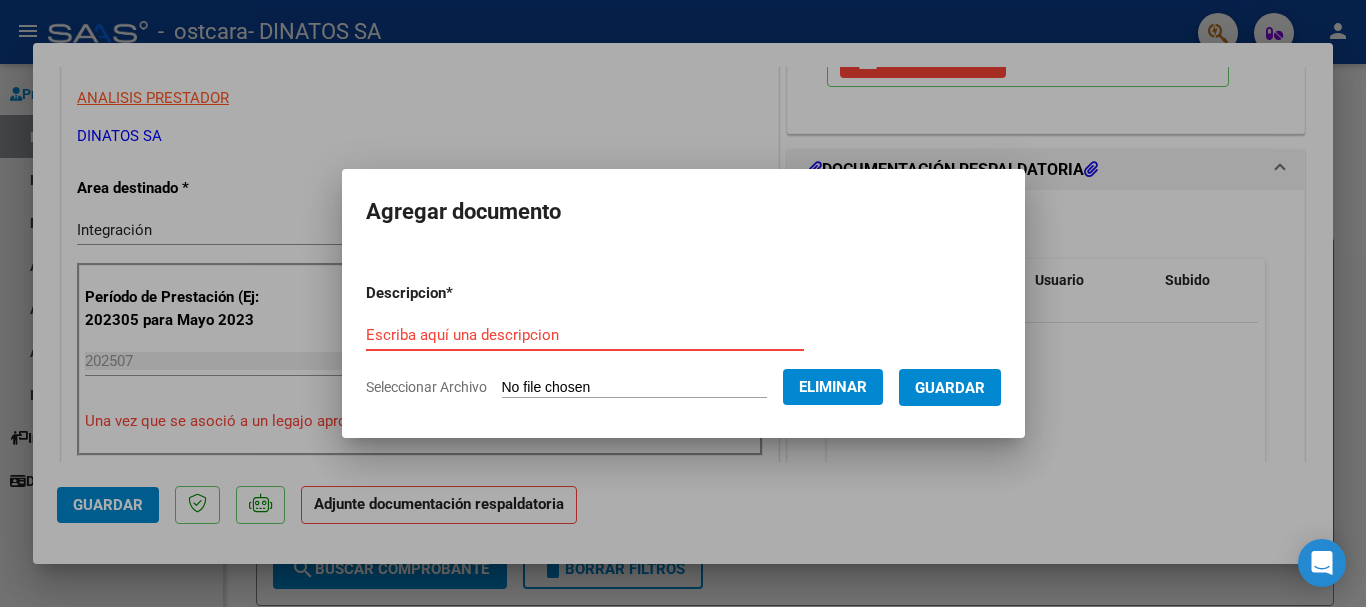 click on "Escriba aquí una descripcion" at bounding box center [585, 335] 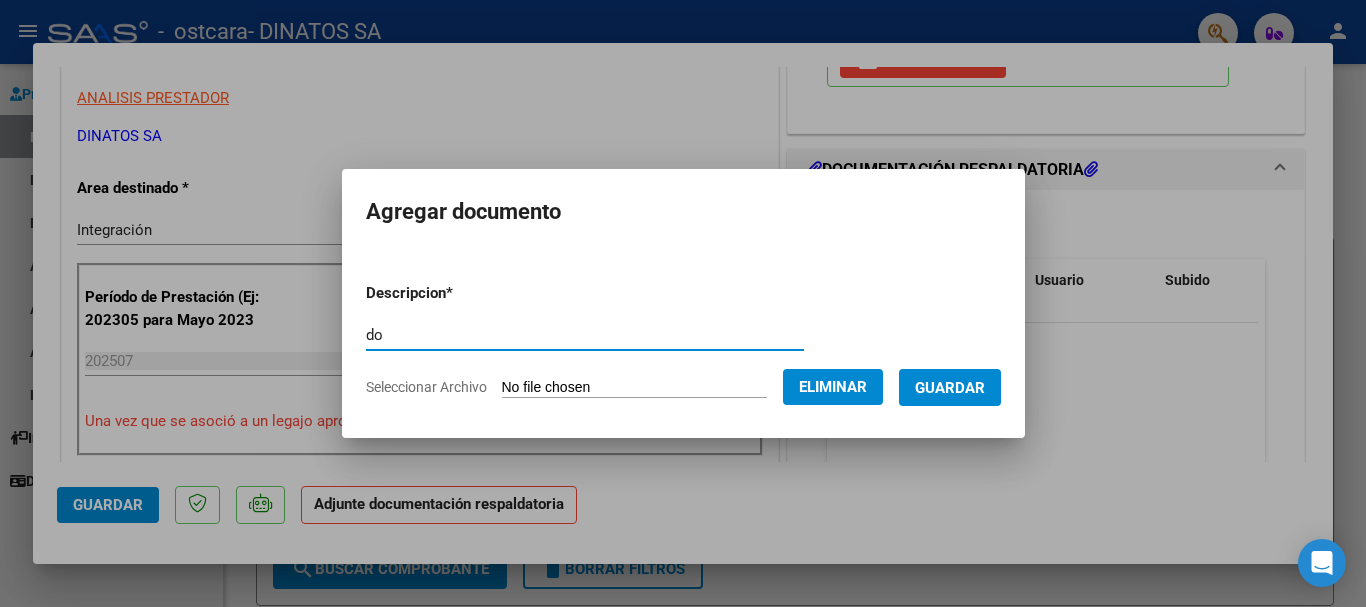 type on "d" 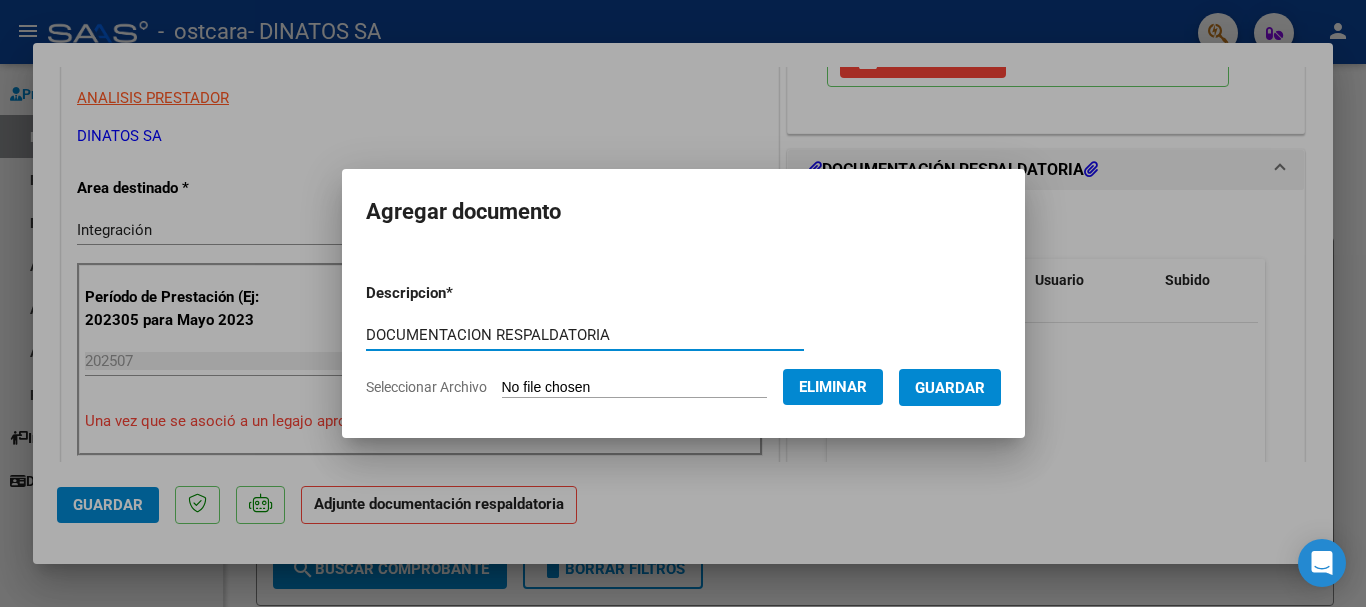 type on "DOCUMENTACION RESPALDATORIA" 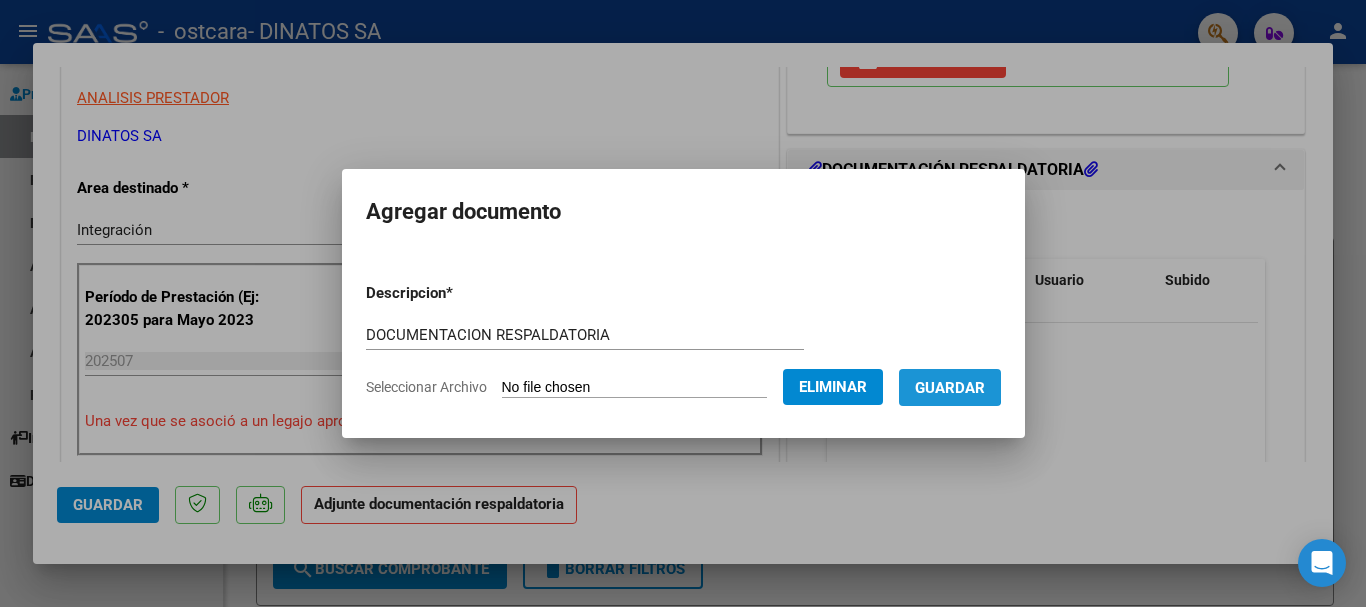 click on "Guardar" at bounding box center (950, 388) 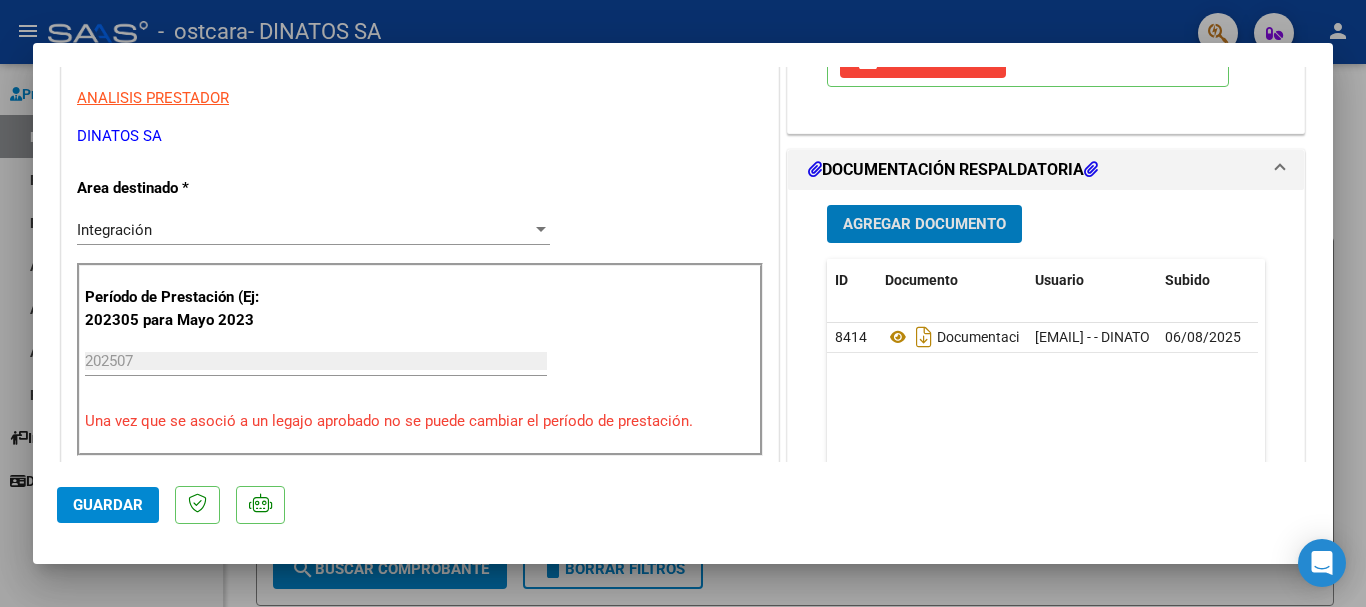 click at bounding box center [683, 303] 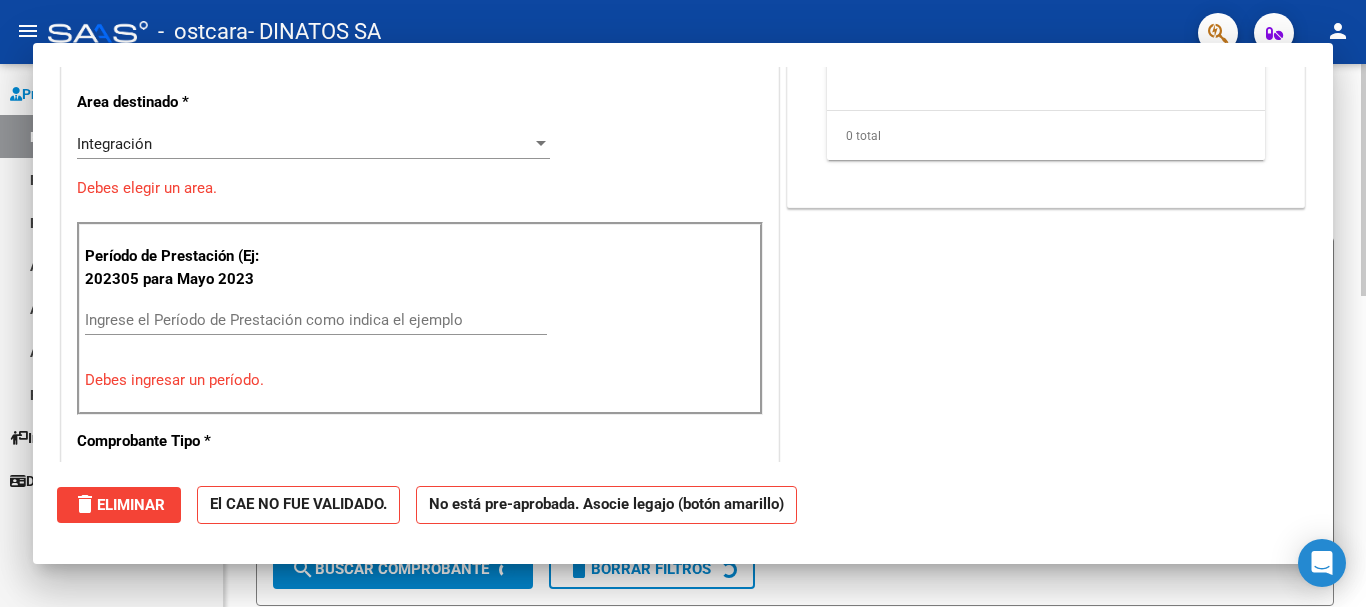 scroll, scrollTop: 339, scrollLeft: 0, axis: vertical 